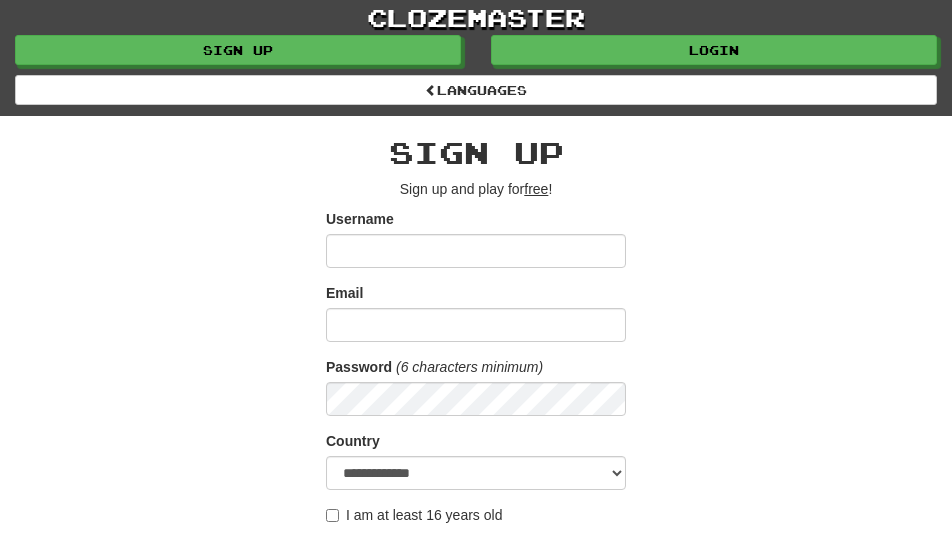 scroll, scrollTop: 0, scrollLeft: 0, axis: both 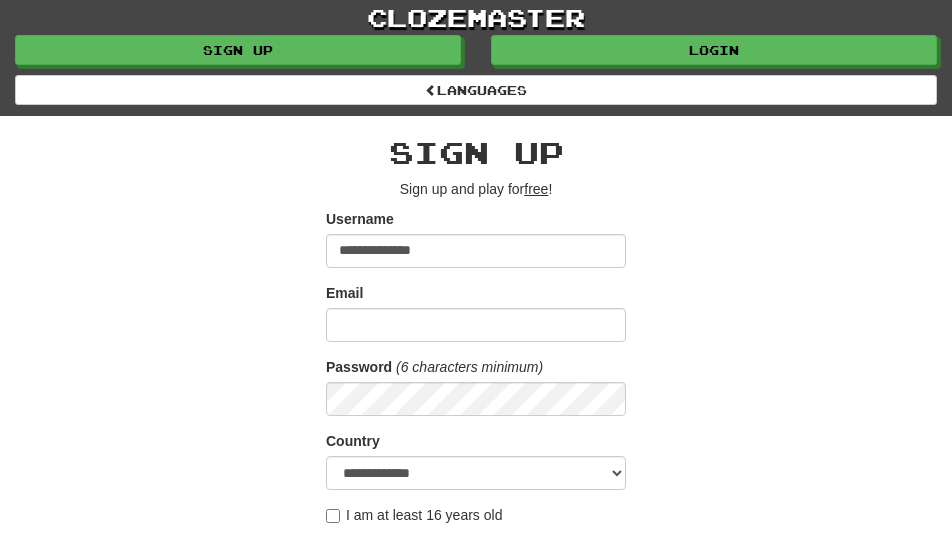 type on "**********" 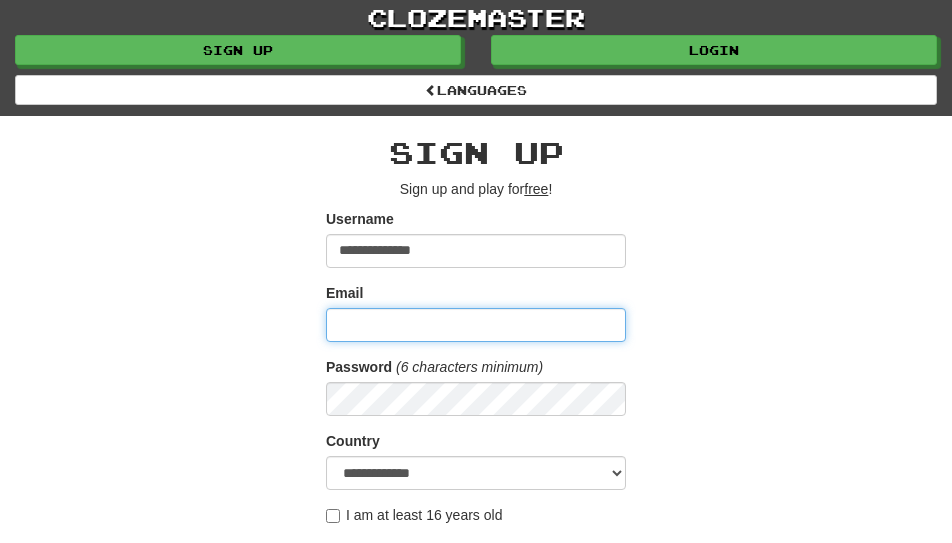 click on "Email" at bounding box center [476, 325] 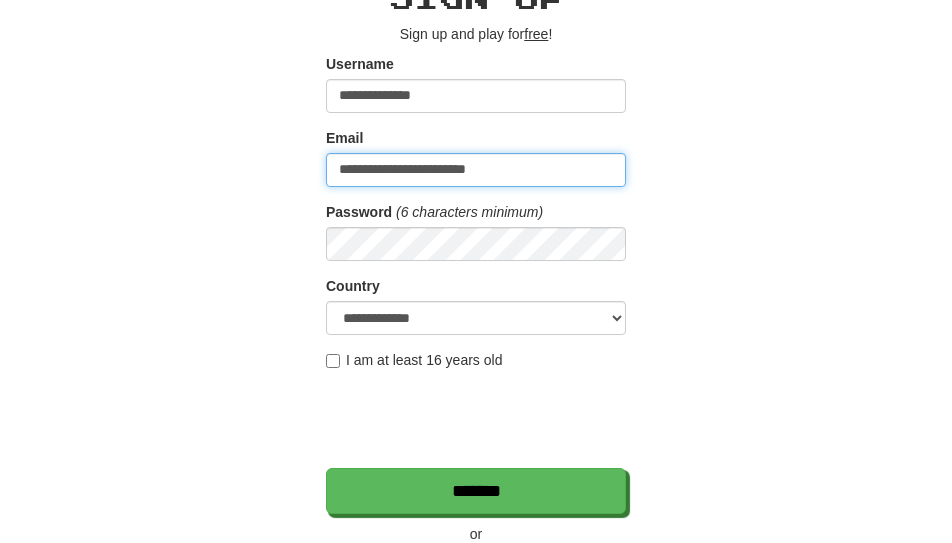 scroll, scrollTop: 158, scrollLeft: 0, axis: vertical 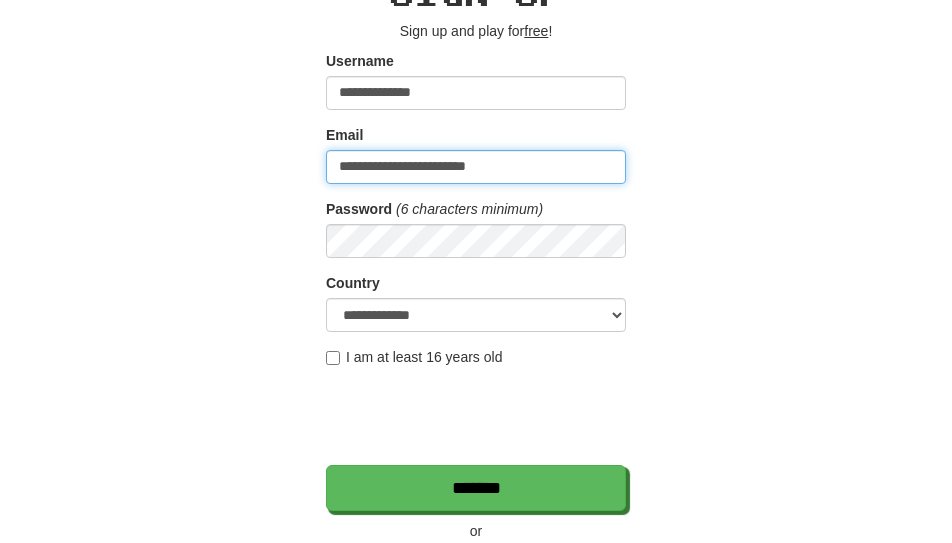 type on "**********" 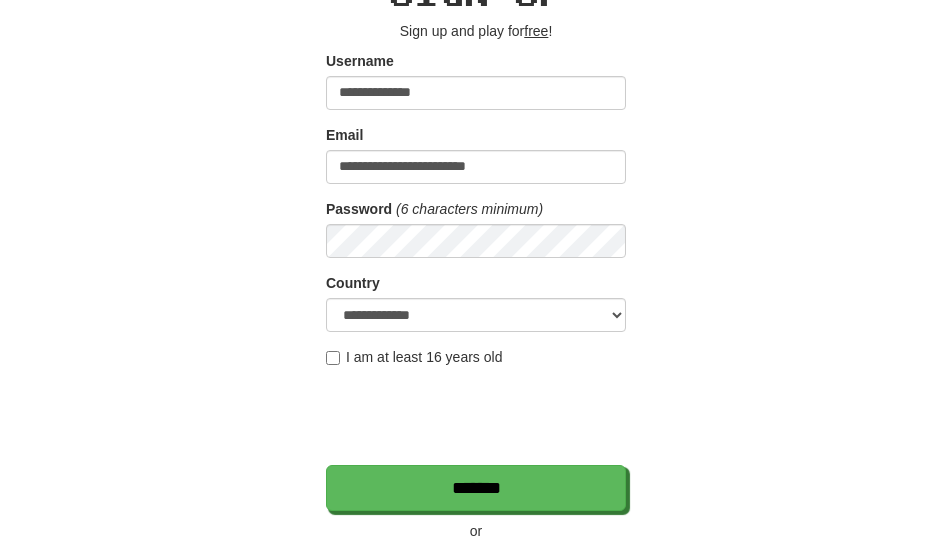 scroll, scrollTop: 0, scrollLeft: 0, axis: both 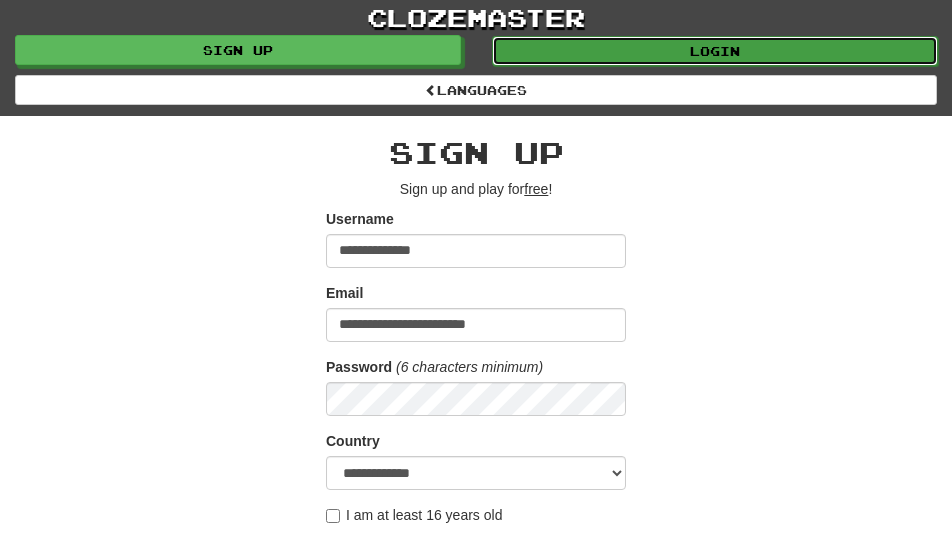 click on "Login" at bounding box center [715, 51] 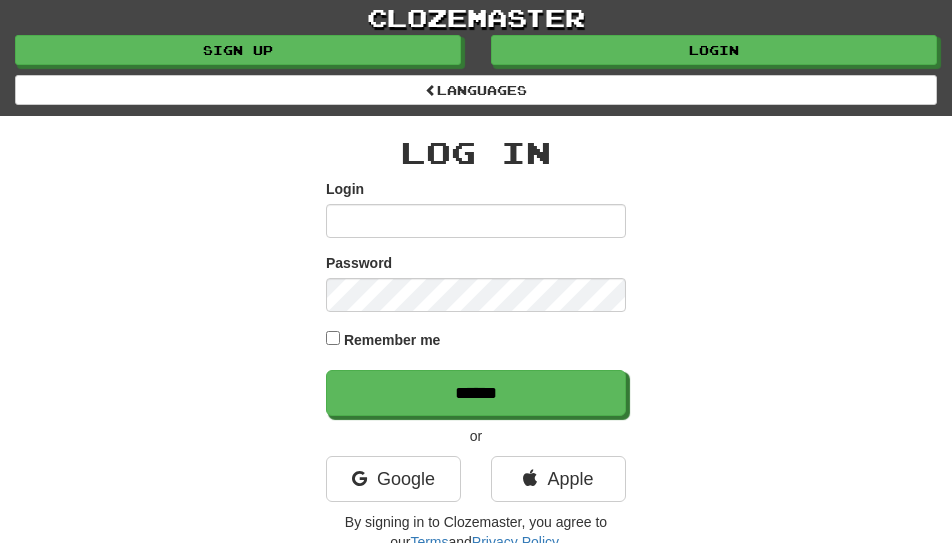 scroll, scrollTop: 0, scrollLeft: 0, axis: both 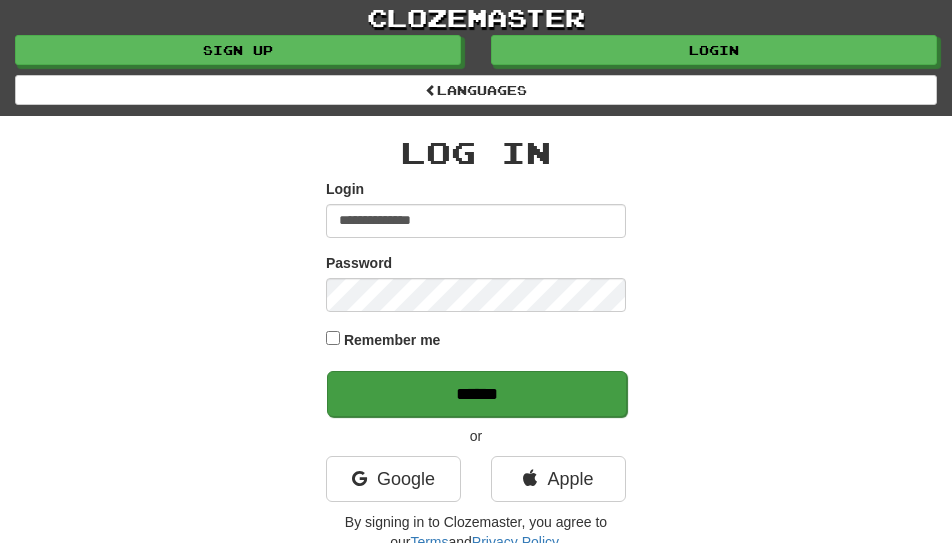 type on "**********" 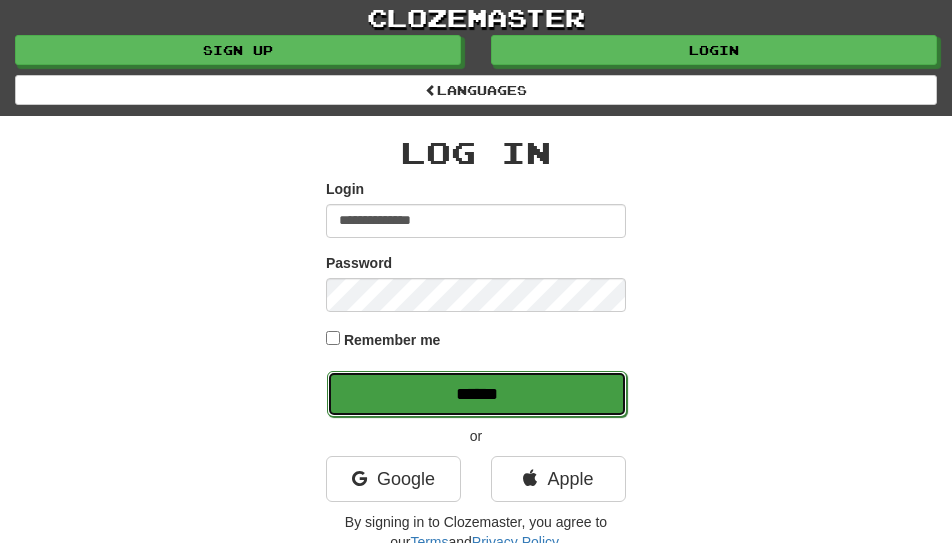 click on "******" at bounding box center (477, 394) 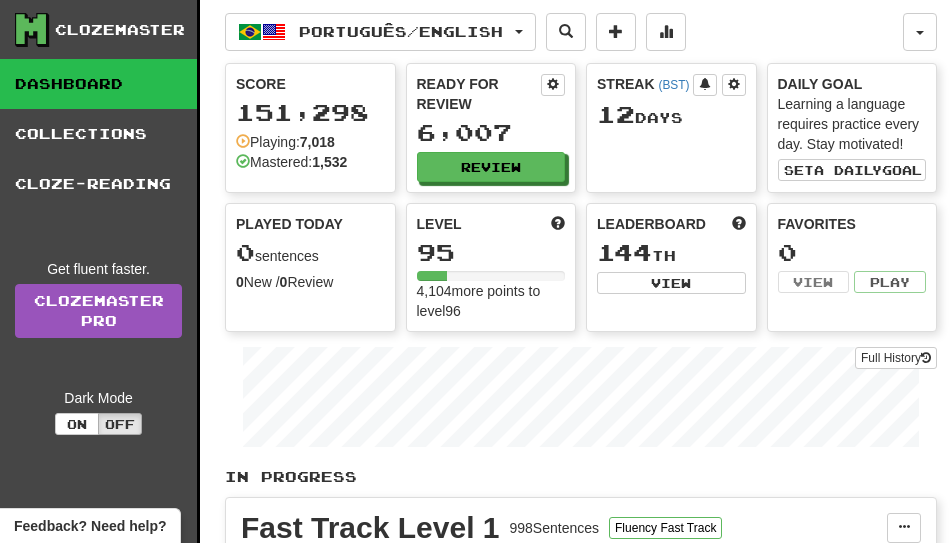 scroll, scrollTop: 0, scrollLeft: 0, axis: both 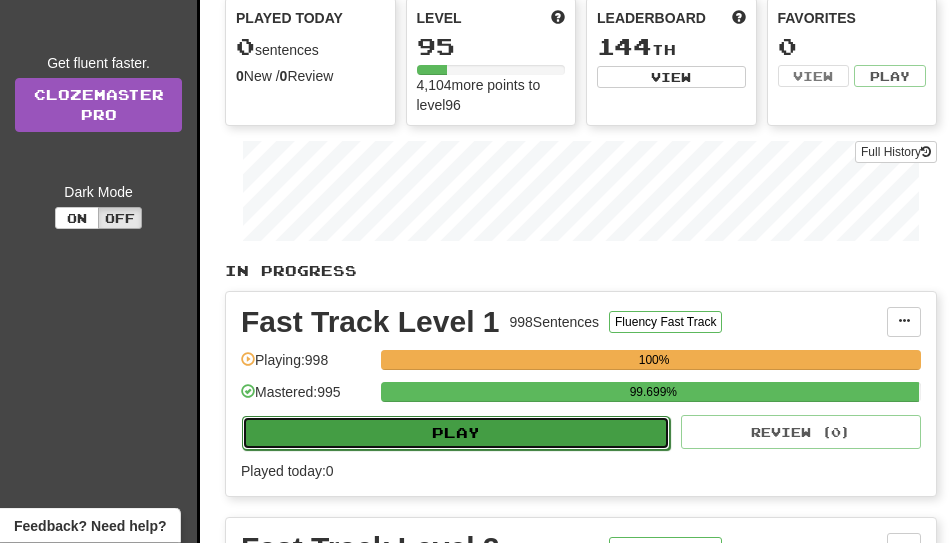 click on "Play" at bounding box center [456, 433] 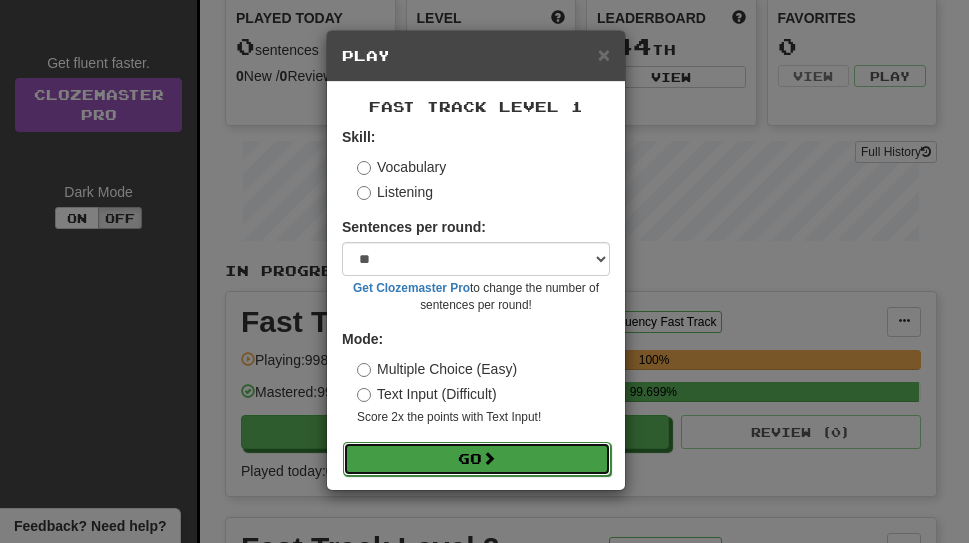 click on "Go" at bounding box center (477, 459) 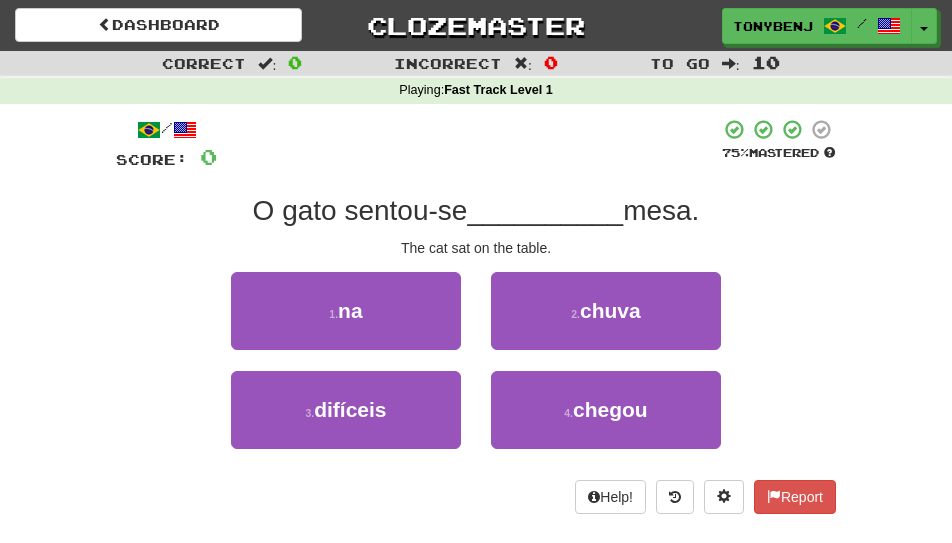 scroll, scrollTop: 0, scrollLeft: 0, axis: both 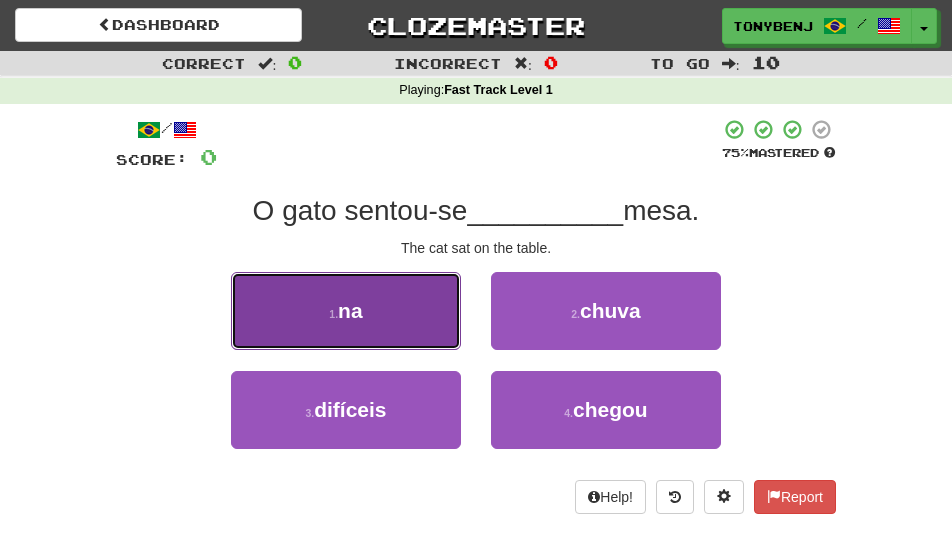 click on "1 .  na" at bounding box center (346, 311) 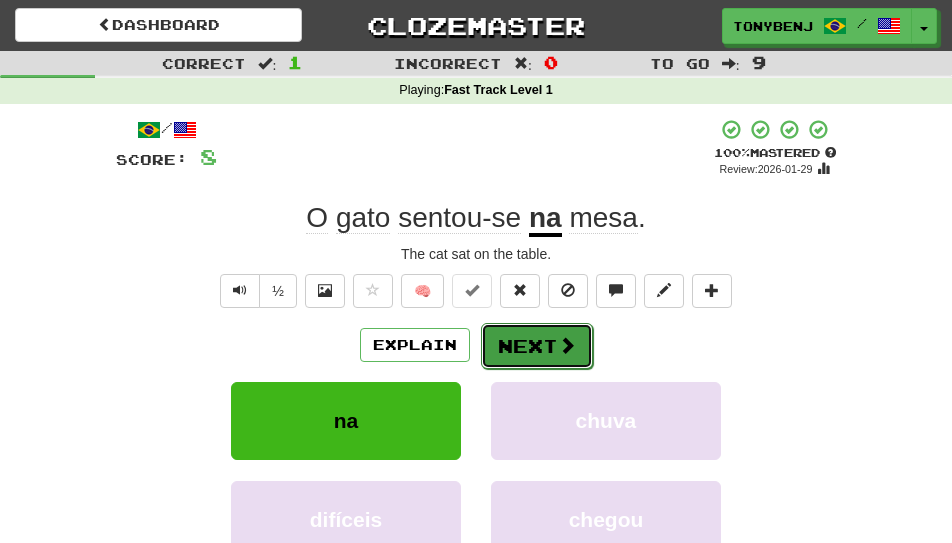 click on "Next" at bounding box center [537, 346] 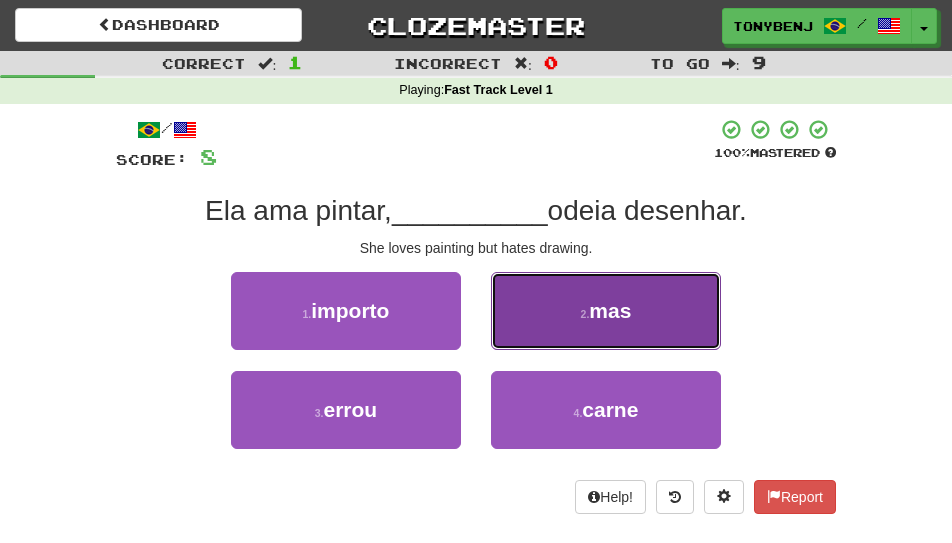 click on "2 .  mas" at bounding box center (606, 311) 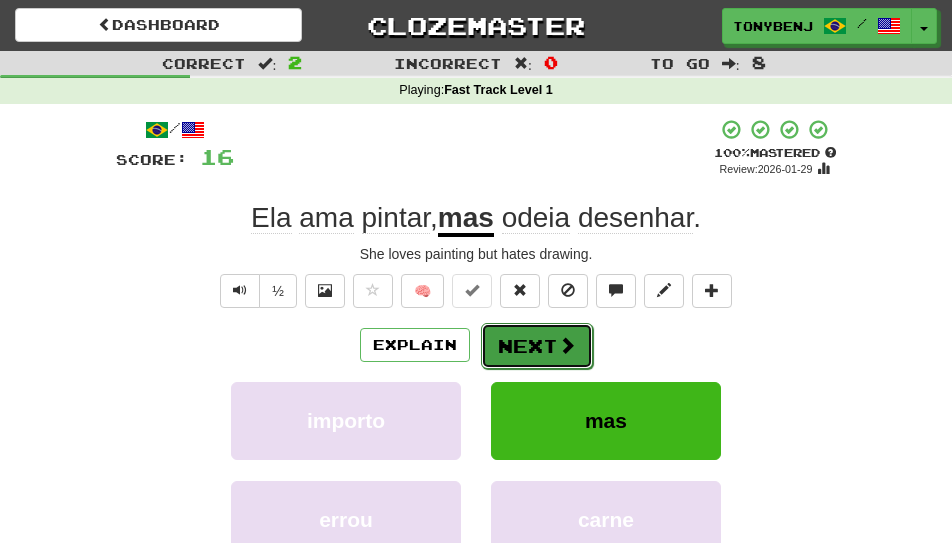click on "Next" at bounding box center [537, 346] 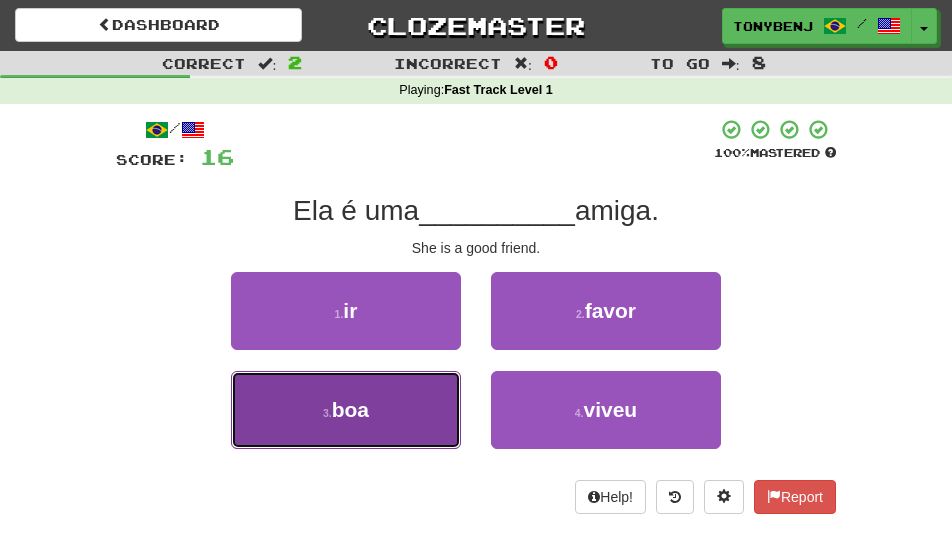 click on "3 .  boa" at bounding box center (346, 410) 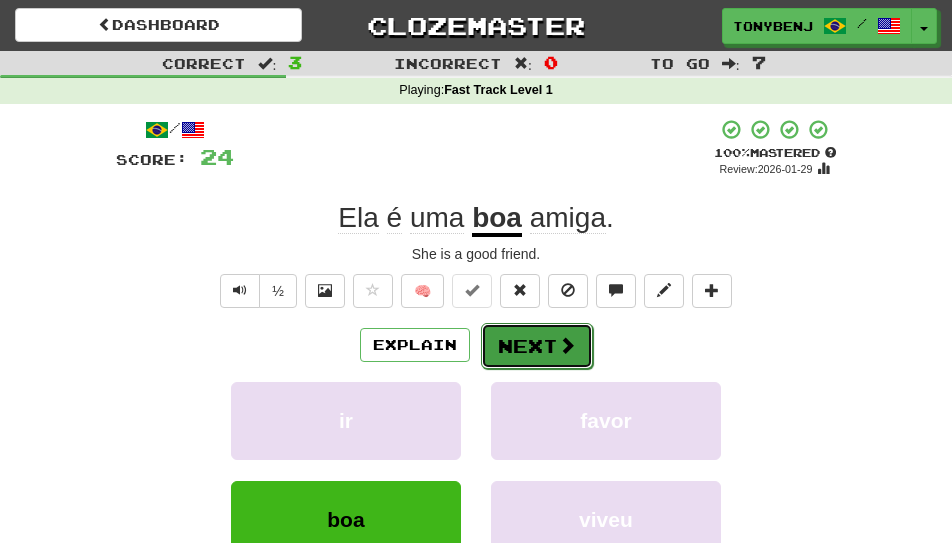 click on "Next" at bounding box center [537, 346] 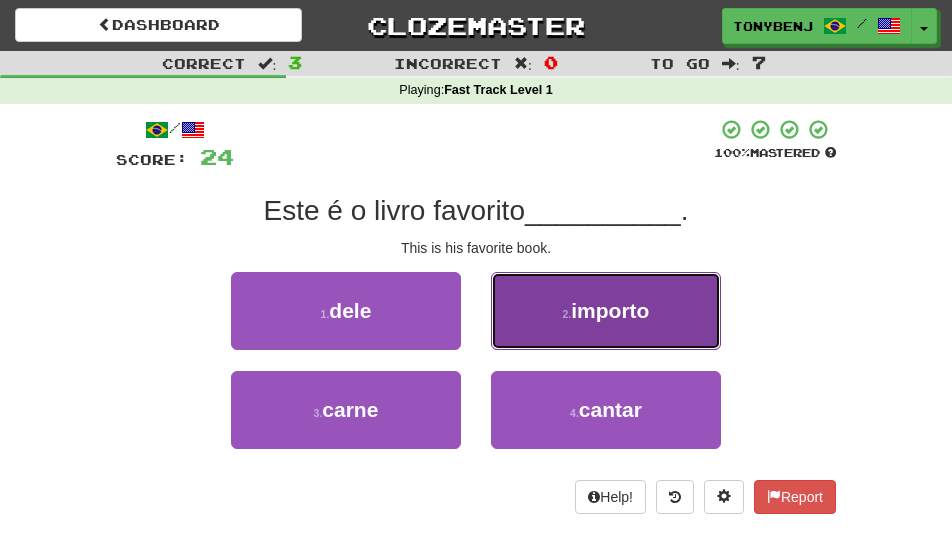 click on "2 .  importo" at bounding box center [606, 311] 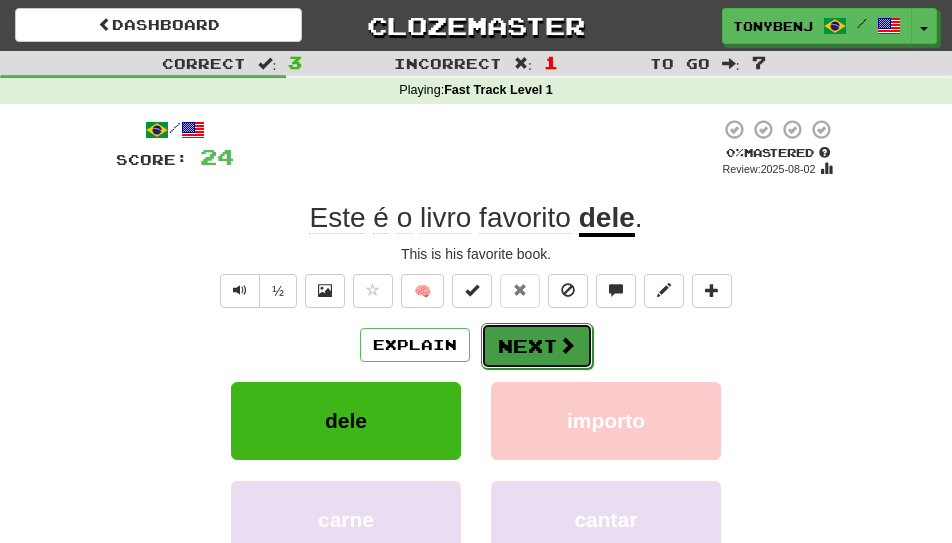 click at bounding box center (567, 345) 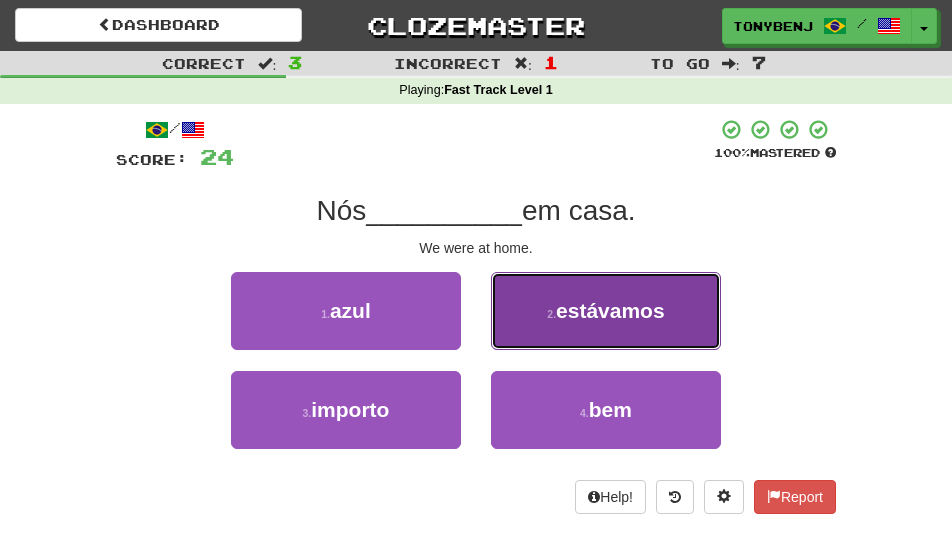 click on "2 .  estávamos" at bounding box center (606, 311) 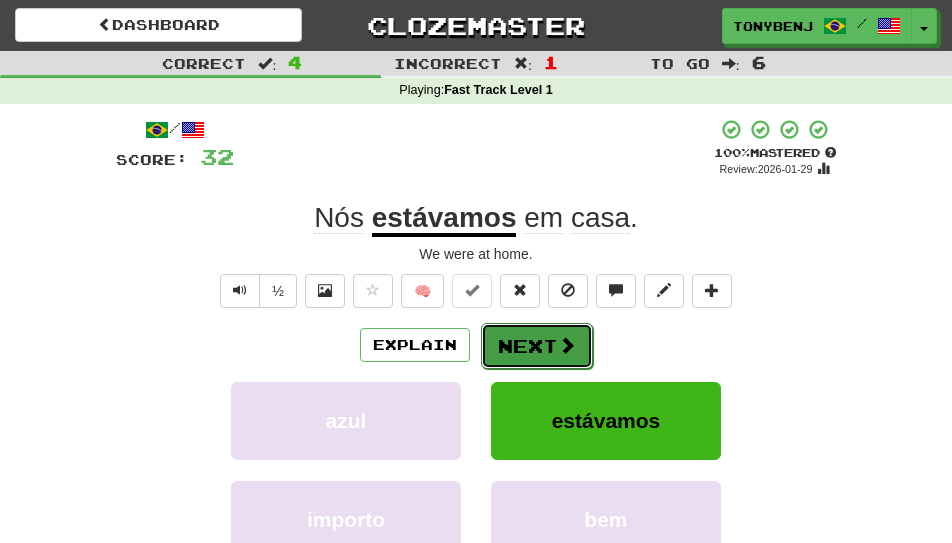 click on "Next" at bounding box center (537, 346) 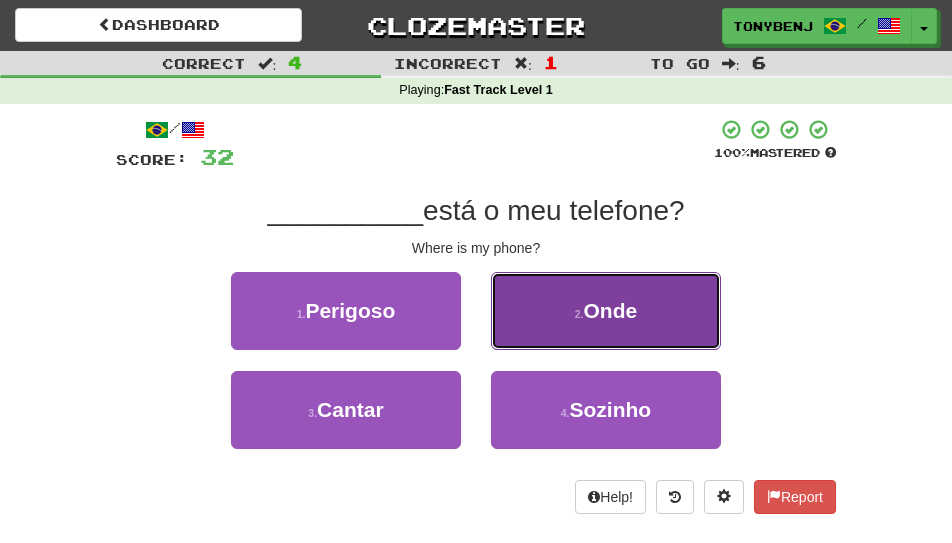 click on "2 .  Onde" at bounding box center (606, 311) 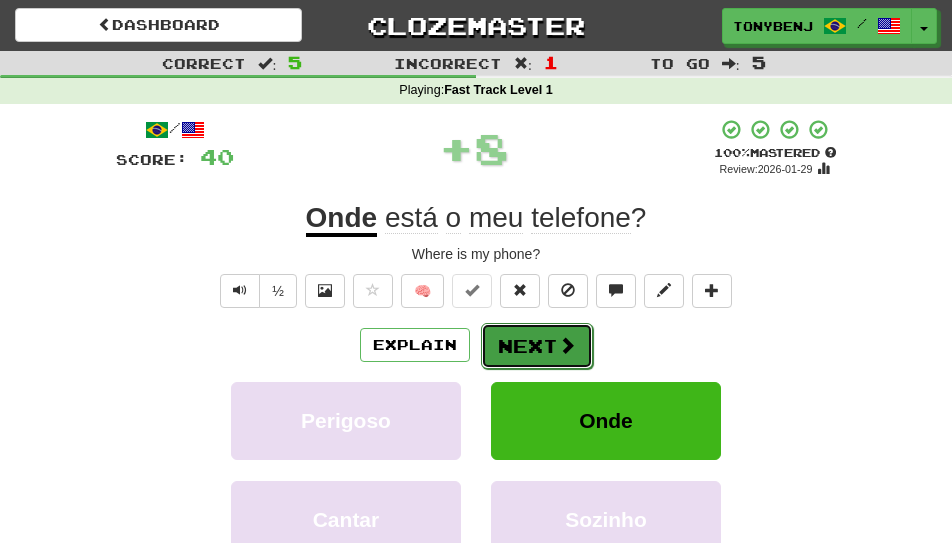click at bounding box center [567, 345] 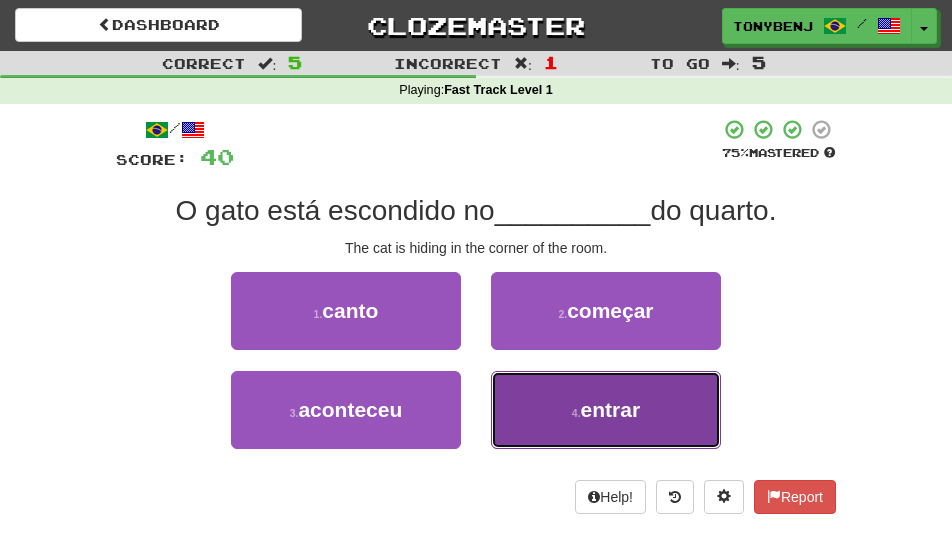 click on "4 ." at bounding box center [576, 413] 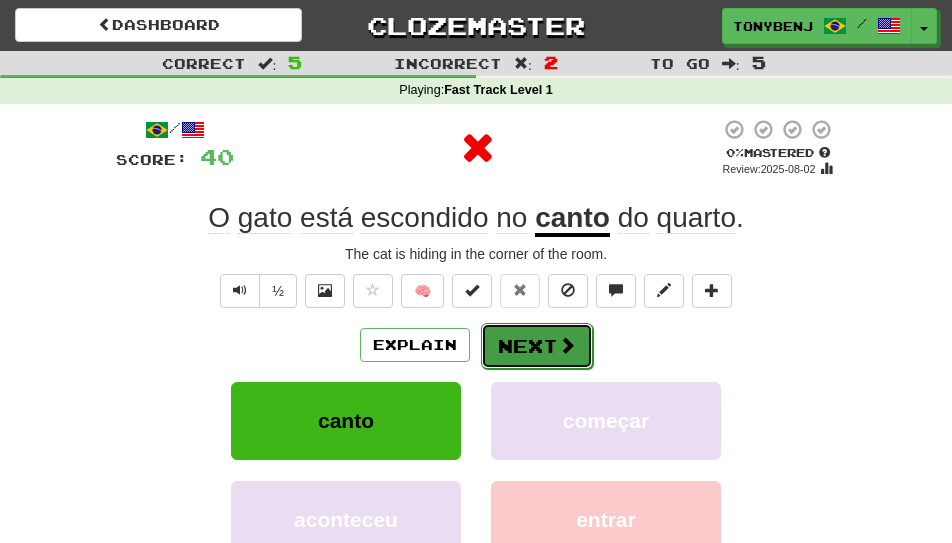 click on "Next" at bounding box center (537, 346) 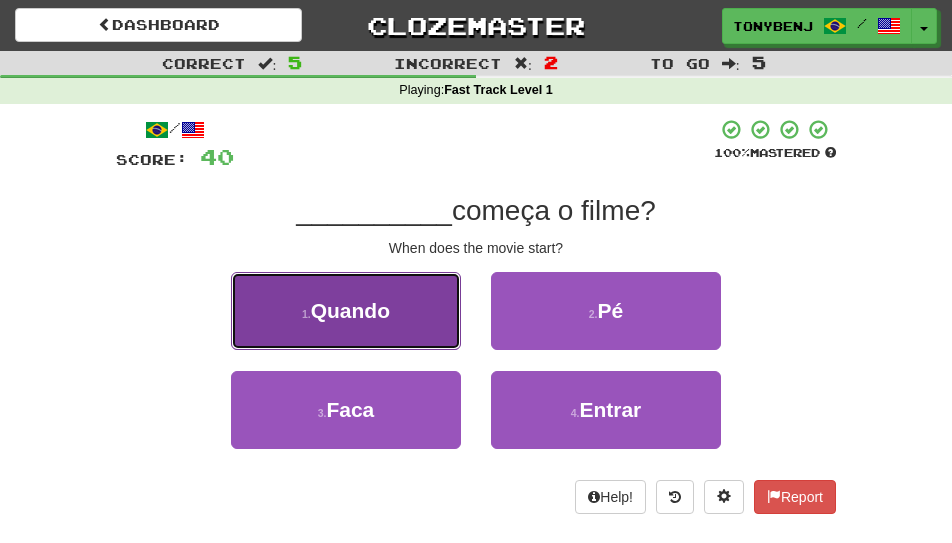 click on "1 .  Quando" at bounding box center [346, 311] 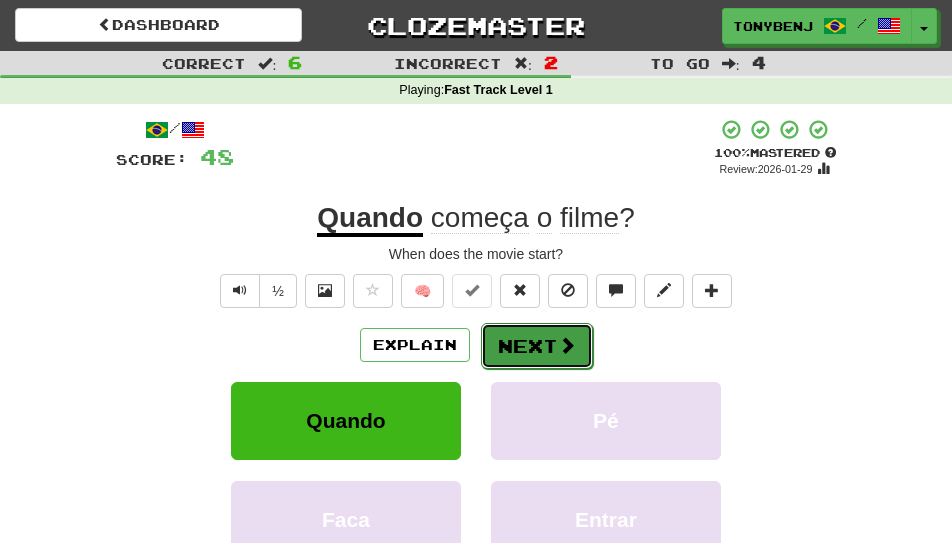 click on "Next" at bounding box center (537, 346) 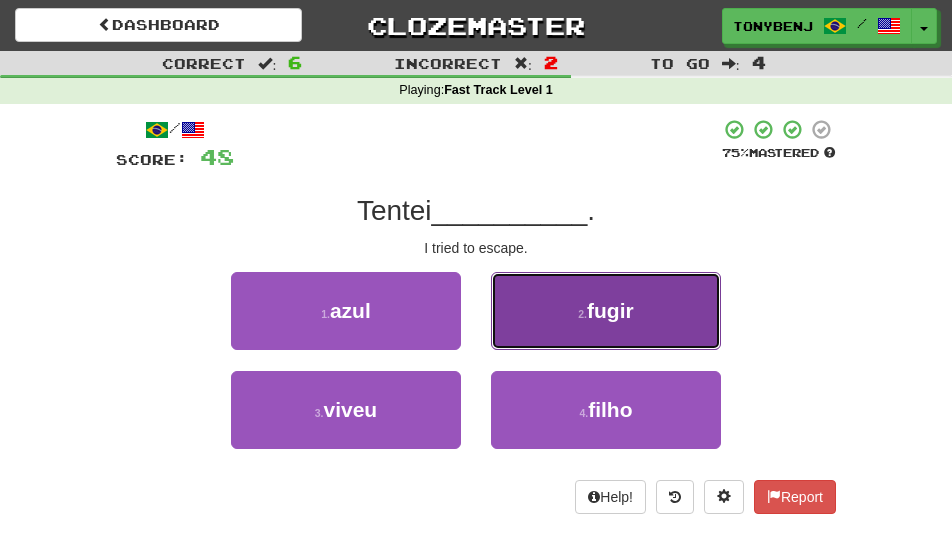 click on "2 .  fugir" at bounding box center [606, 311] 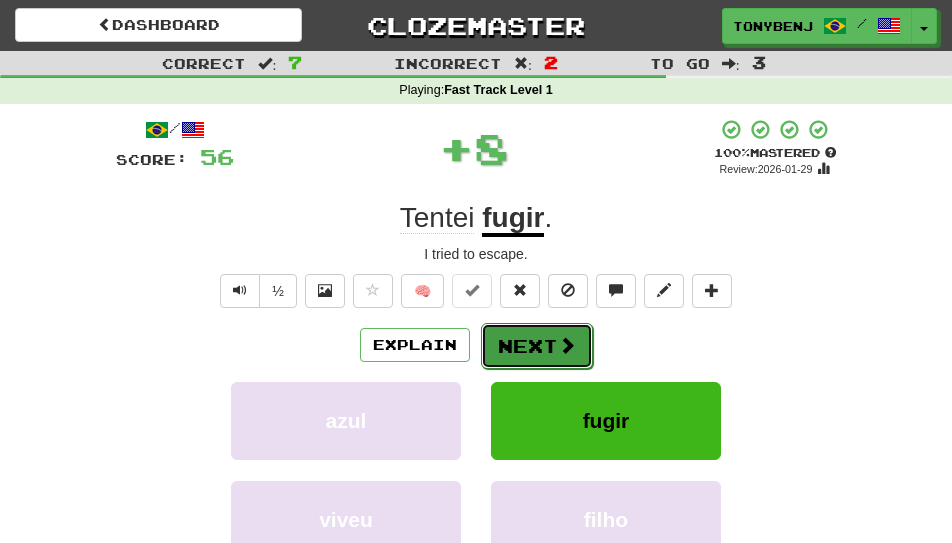 click at bounding box center (567, 345) 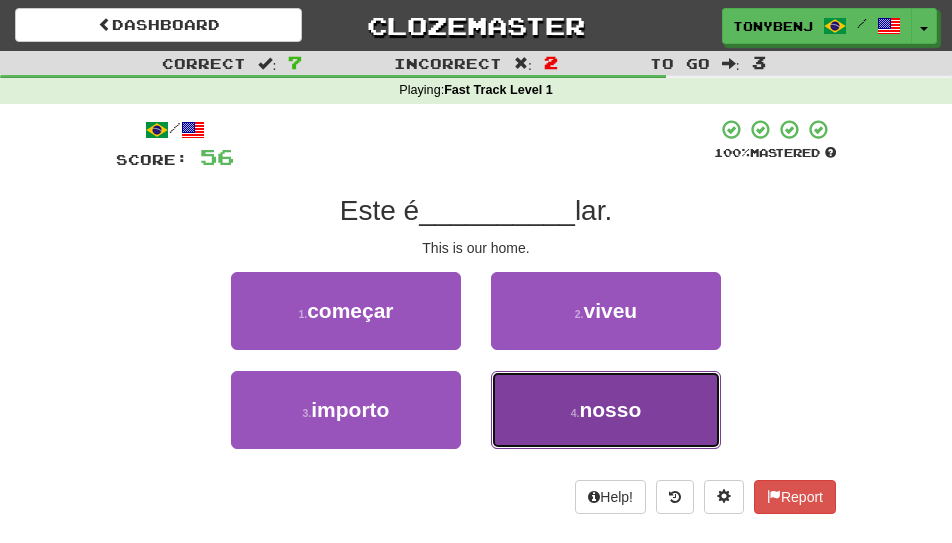 click on "4 .  nosso" at bounding box center (606, 410) 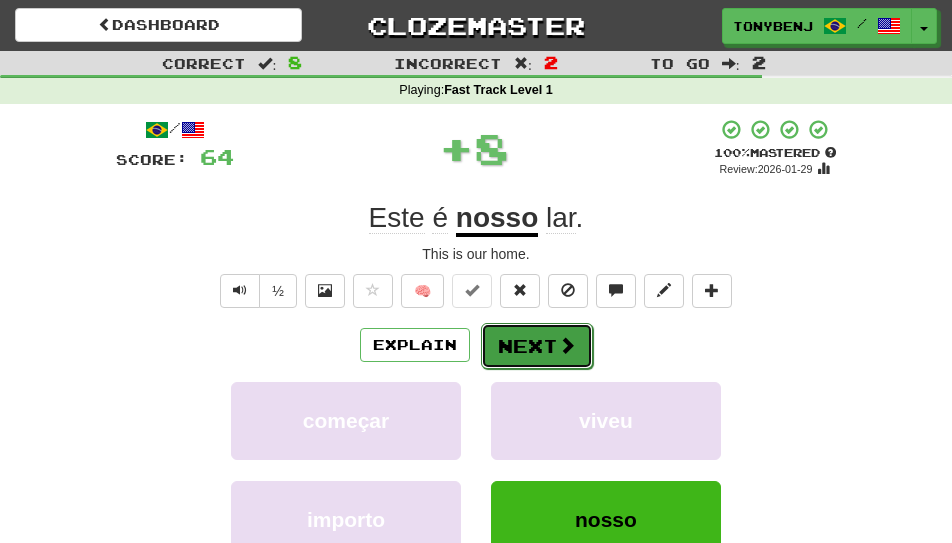 click on "Next" at bounding box center (537, 346) 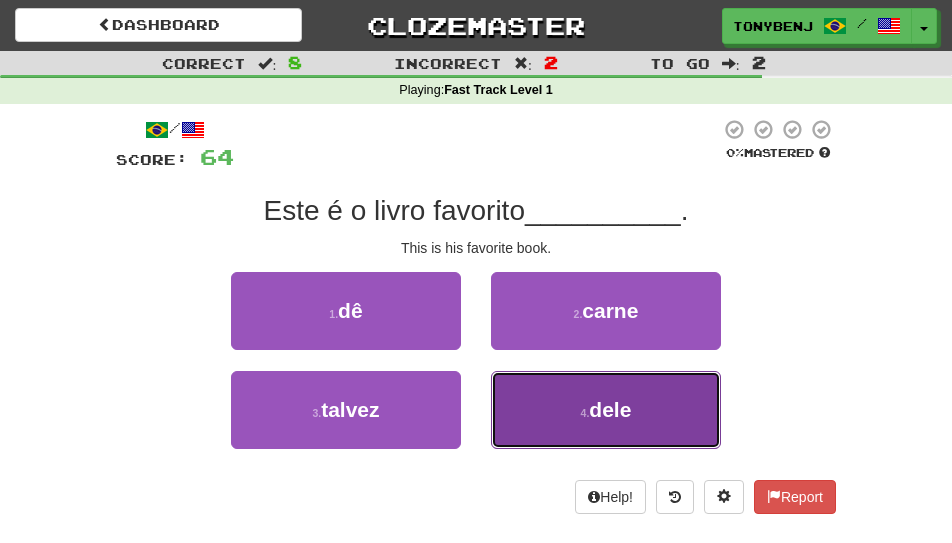click on "4 ." at bounding box center (585, 413) 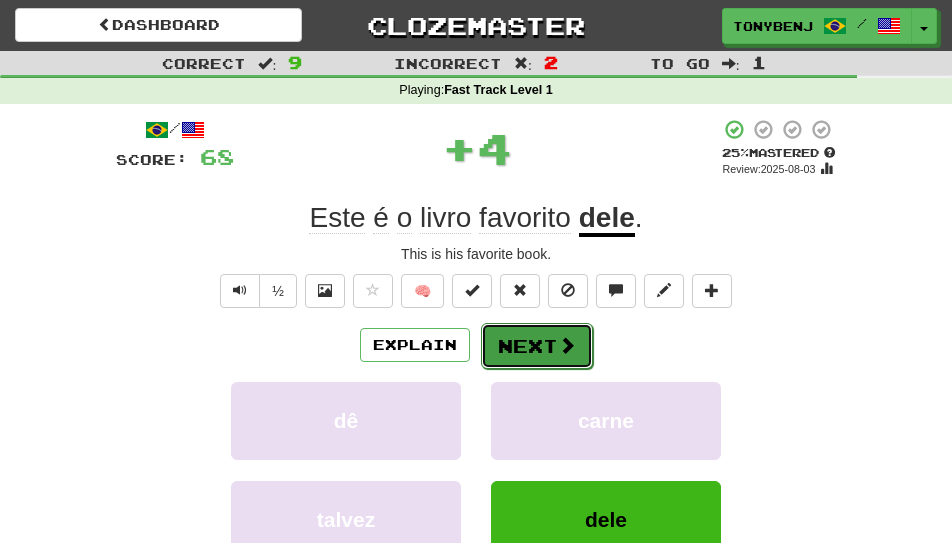 click on "Next" at bounding box center (537, 346) 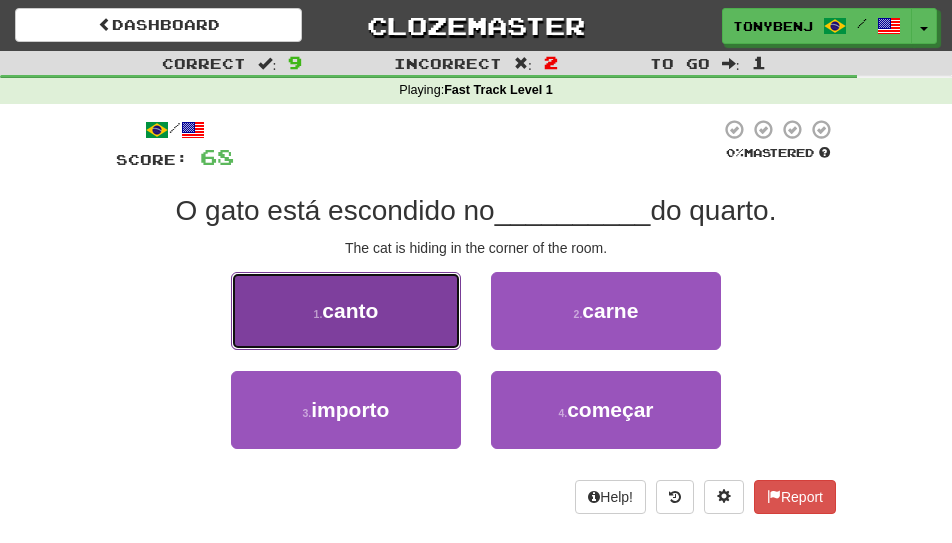 click on "1 .  canto" at bounding box center (346, 311) 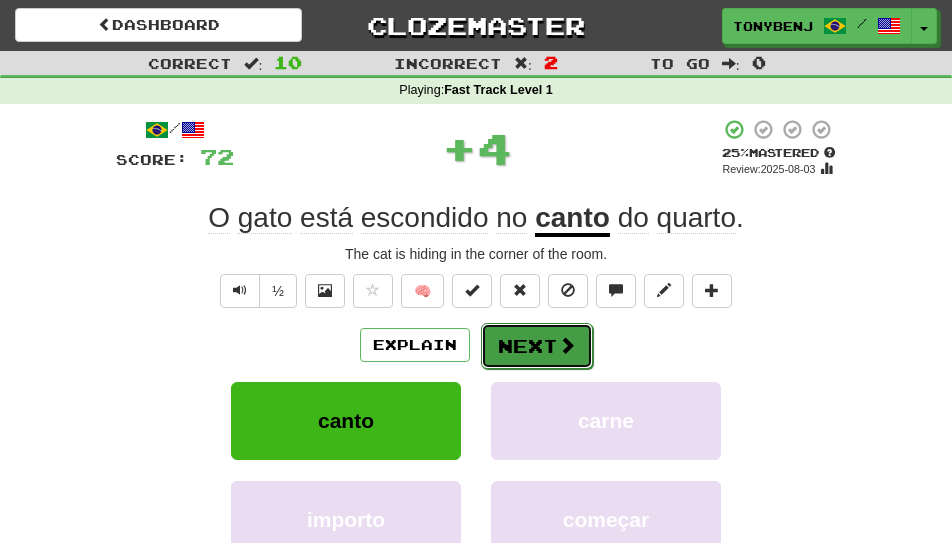 click on "Next" at bounding box center (537, 346) 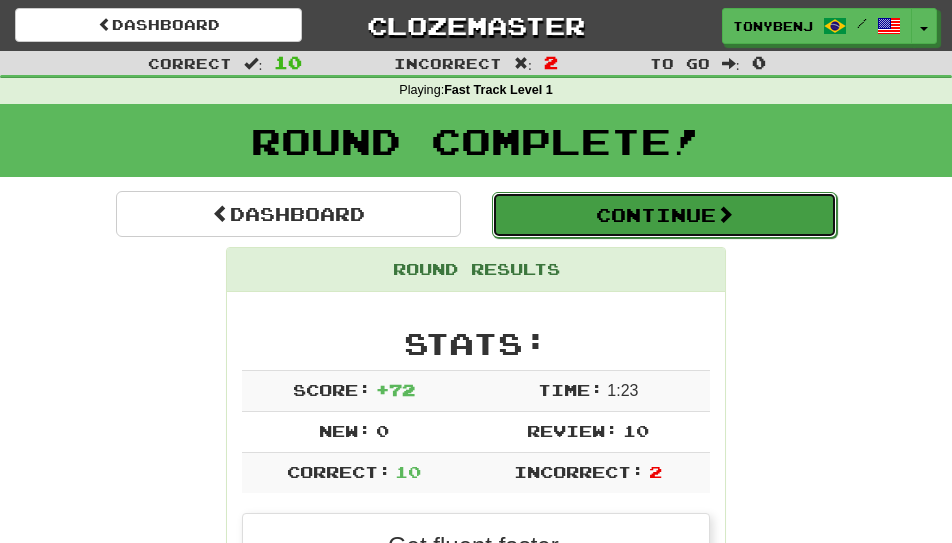 click on "Continue" at bounding box center [664, 215] 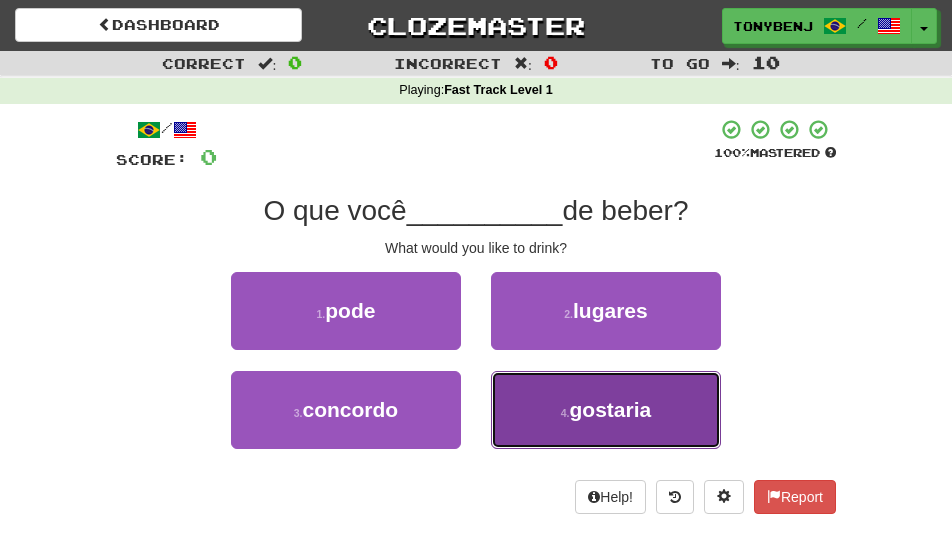 click on "4 .  gostaria" at bounding box center (606, 410) 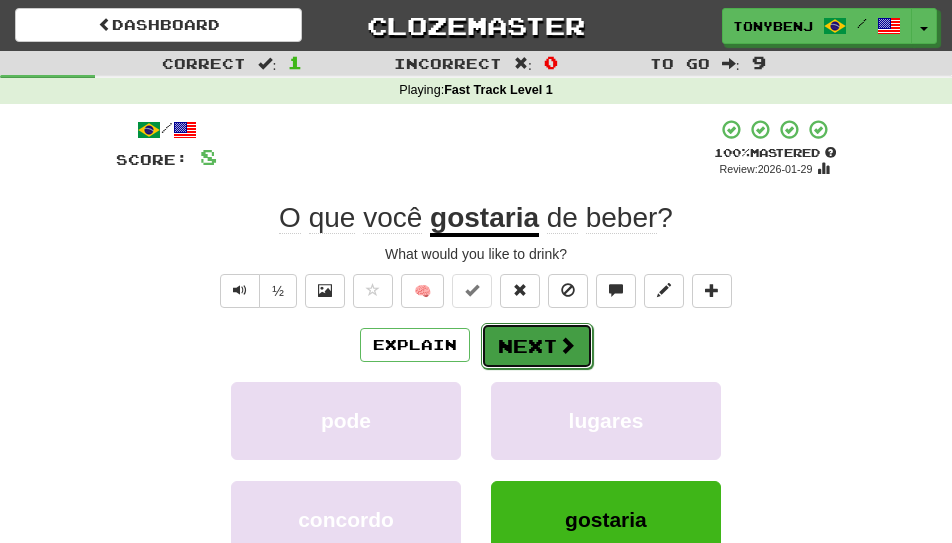 click on "Next" at bounding box center (537, 346) 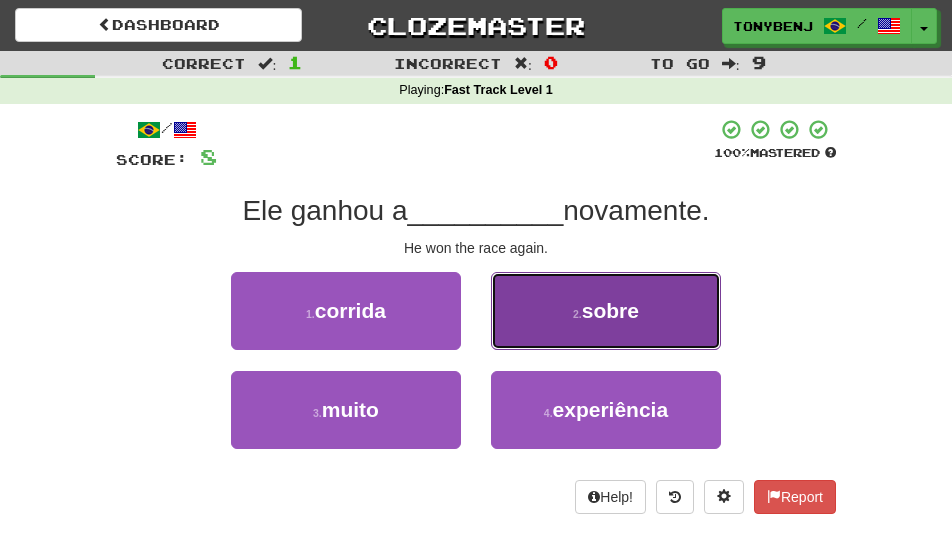click on "2 .  sobre" at bounding box center (606, 311) 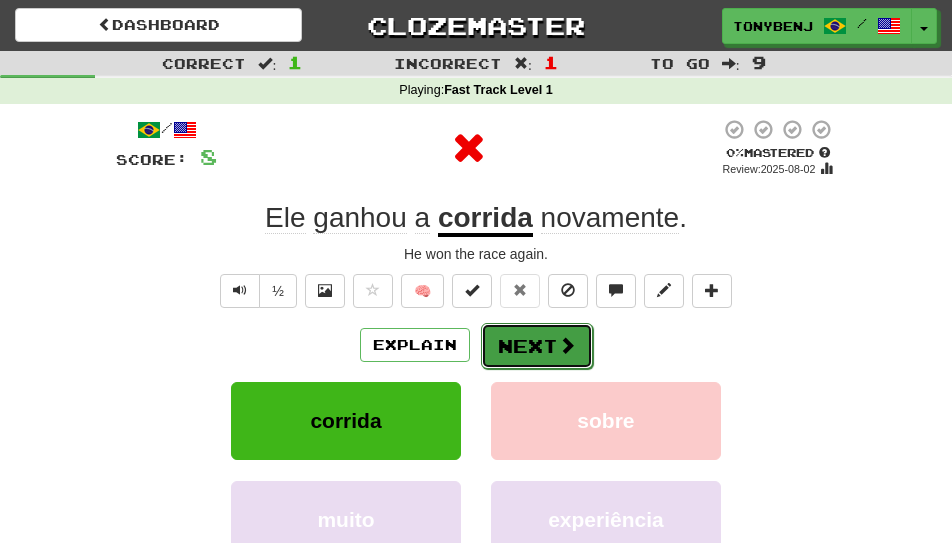 click at bounding box center (567, 345) 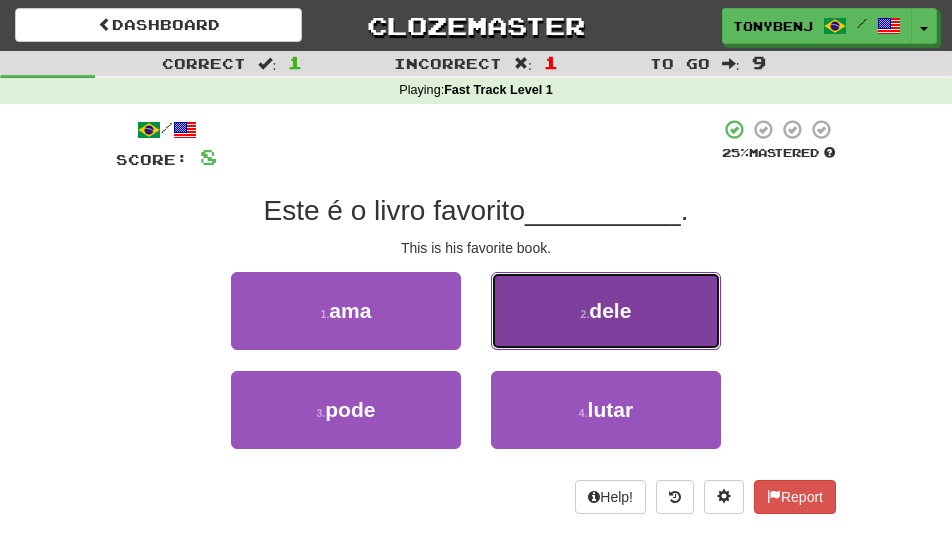 click on "2 .  dele" at bounding box center (606, 311) 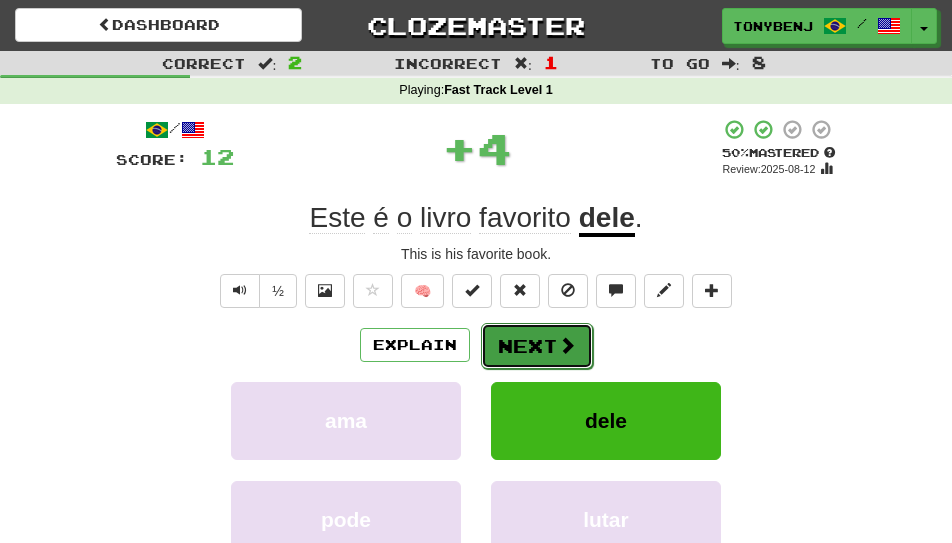click at bounding box center (567, 345) 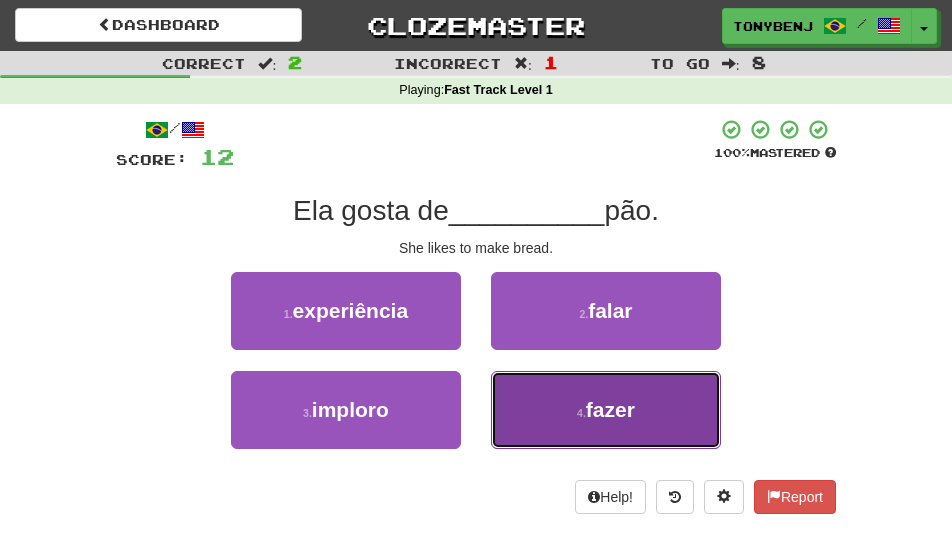 click on "4 .  fazer" at bounding box center [606, 410] 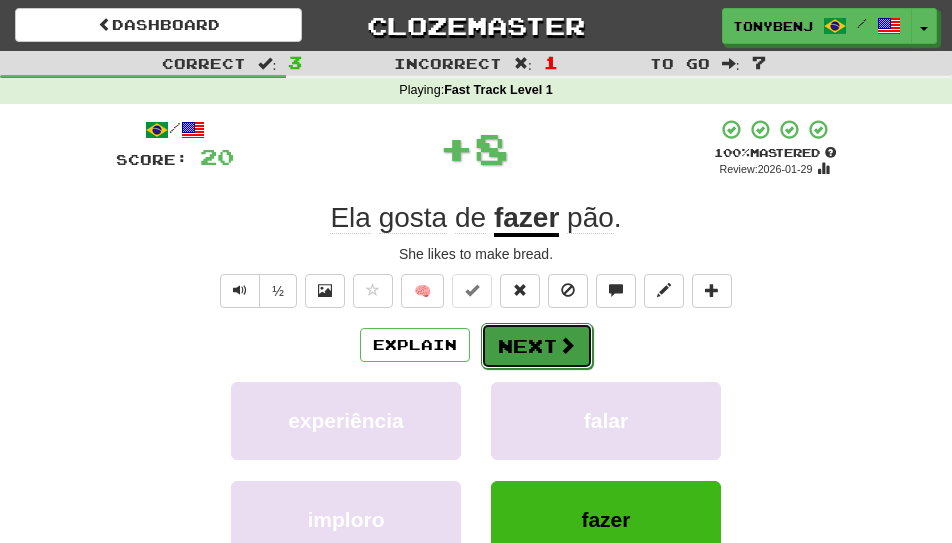 click on "Next" at bounding box center (537, 346) 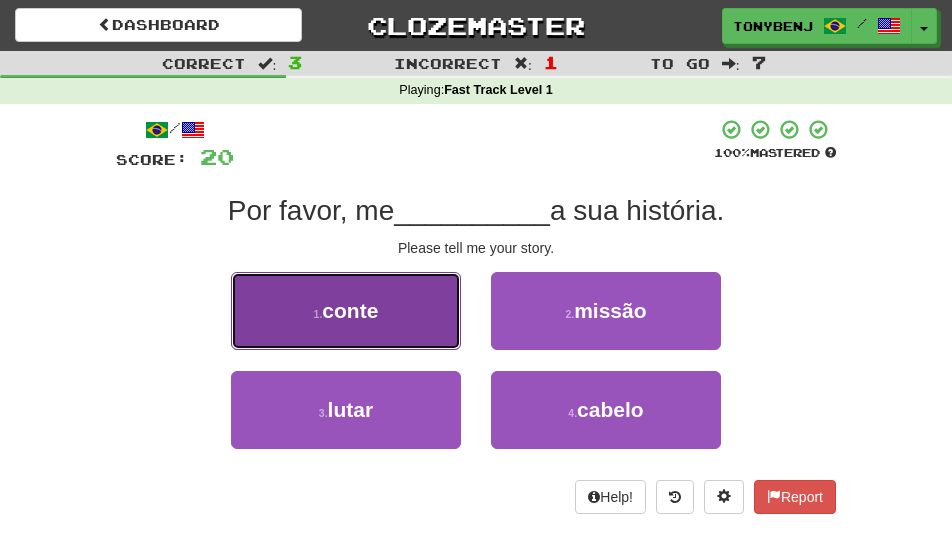 click on "1 .  conte" at bounding box center (346, 311) 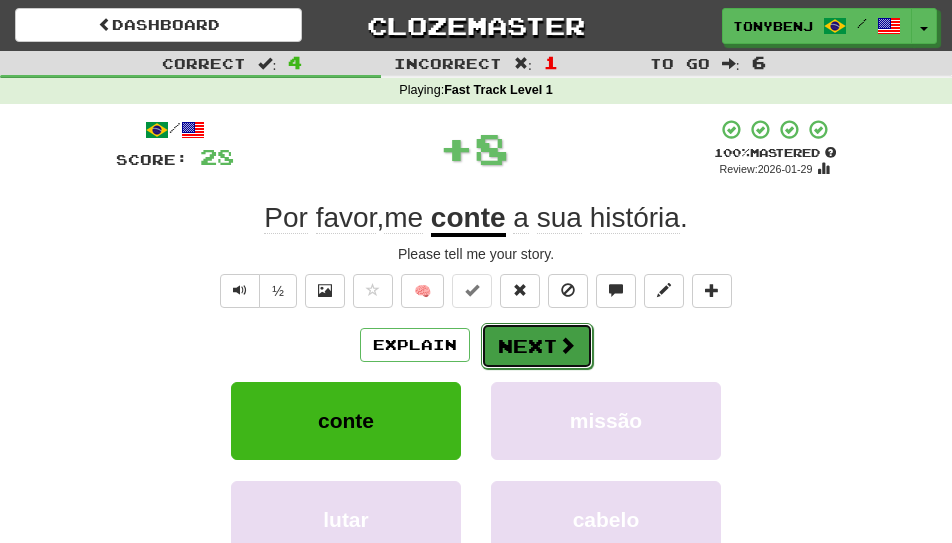 click at bounding box center (567, 345) 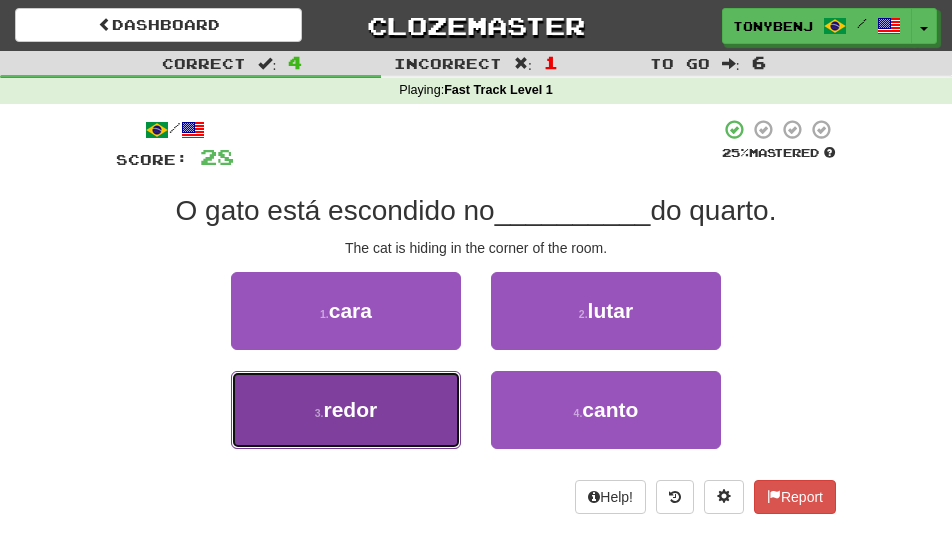click on "3 .  redor" at bounding box center [346, 410] 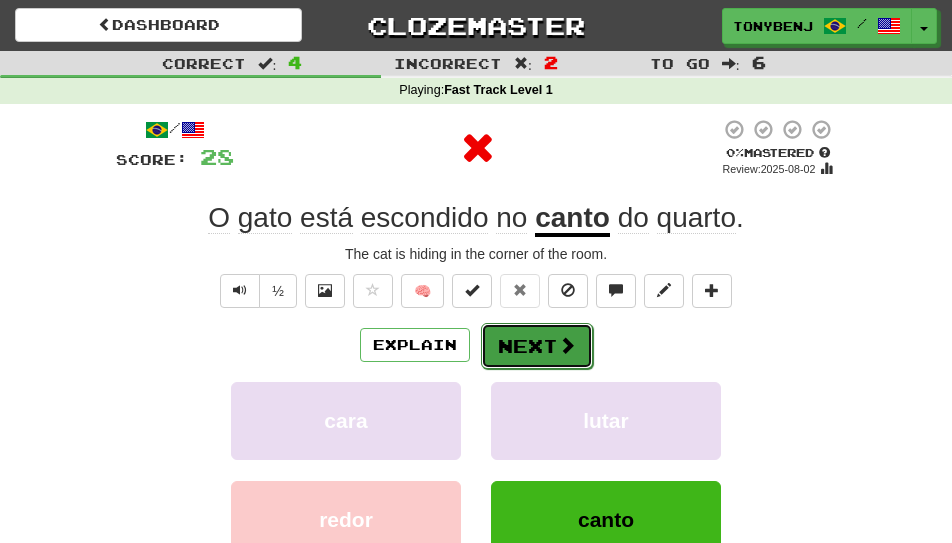 click at bounding box center [567, 345] 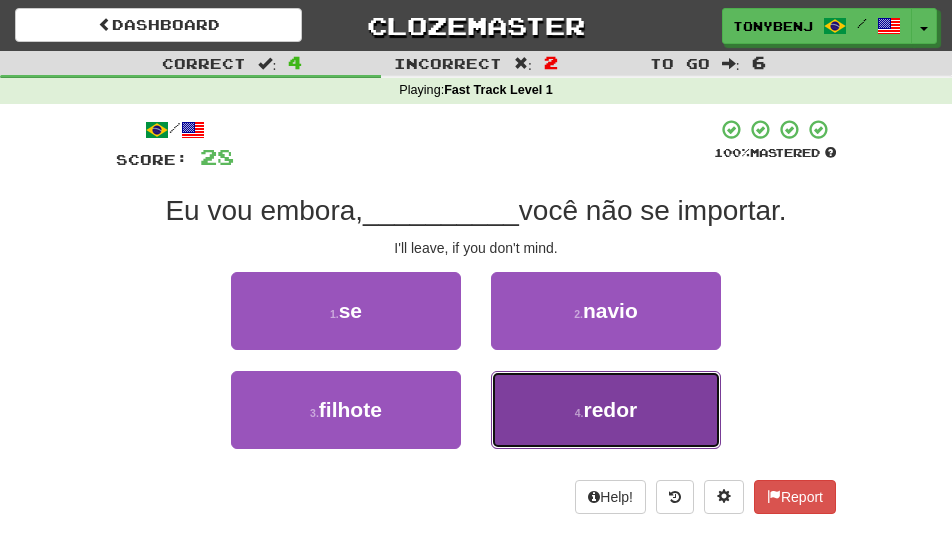 click on "4 .  redor" at bounding box center (606, 410) 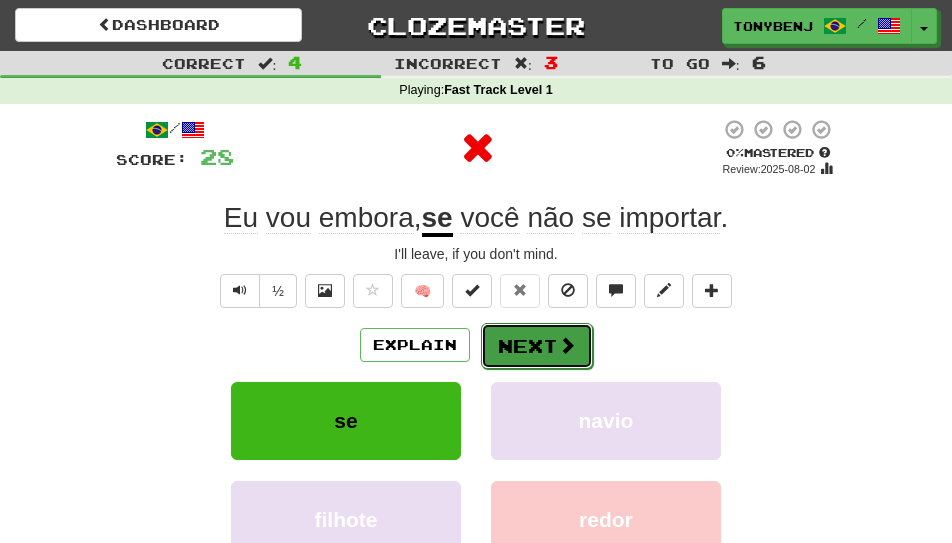 click on "Next" at bounding box center [537, 346] 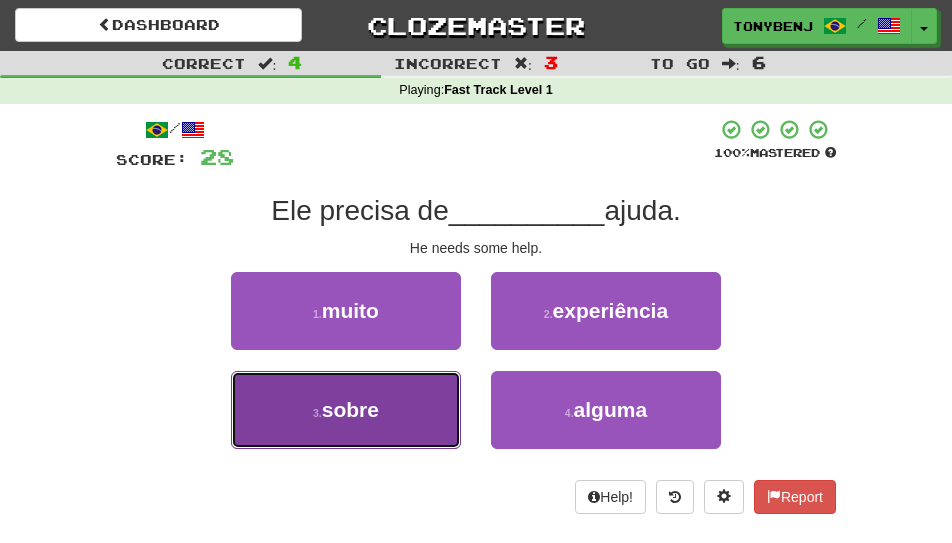 click on "3 .  sobre" at bounding box center [346, 410] 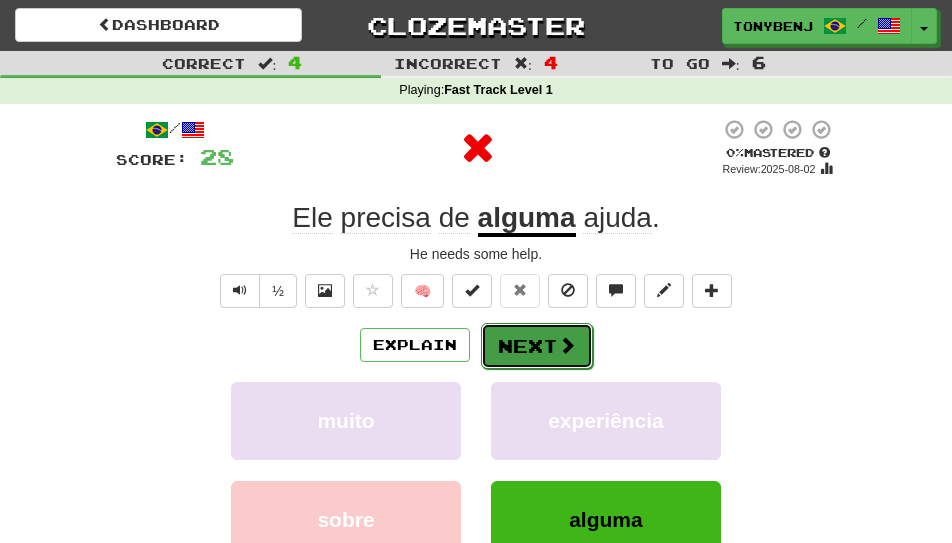 click at bounding box center (567, 345) 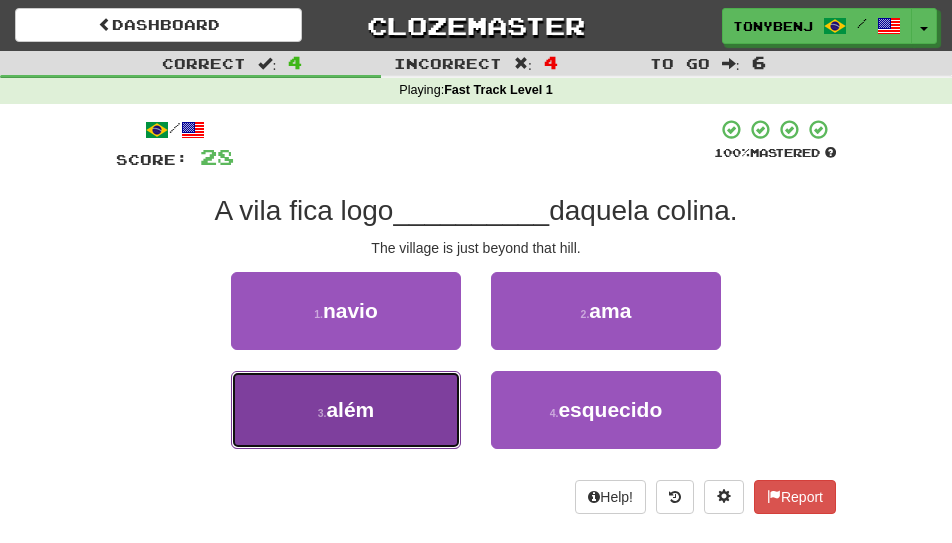 click on "3 .  além" at bounding box center [346, 410] 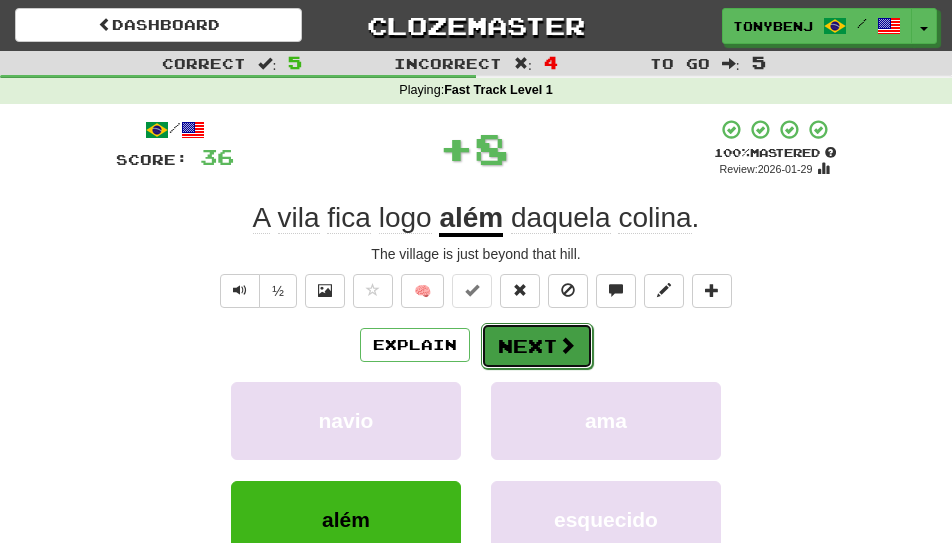 click at bounding box center [567, 345] 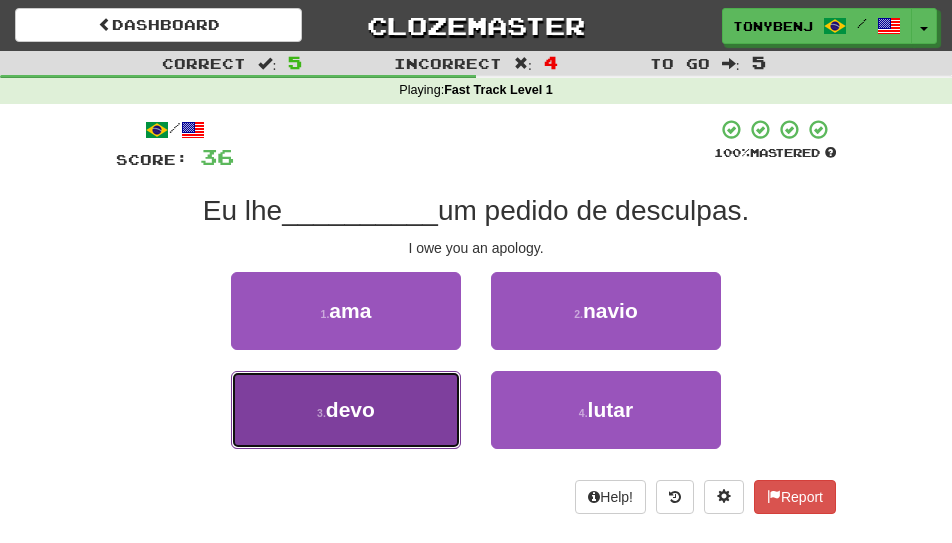 click on "3 .  devo" at bounding box center [346, 410] 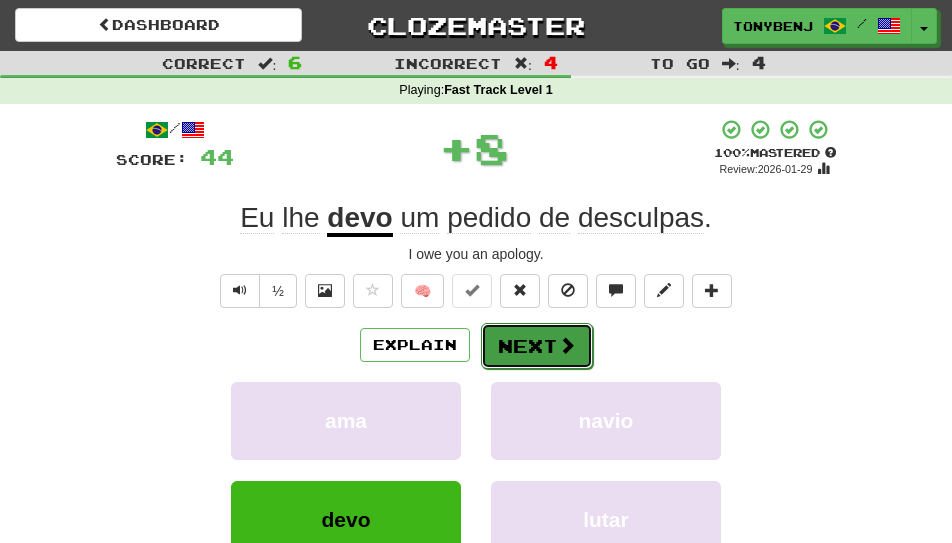 click at bounding box center [567, 345] 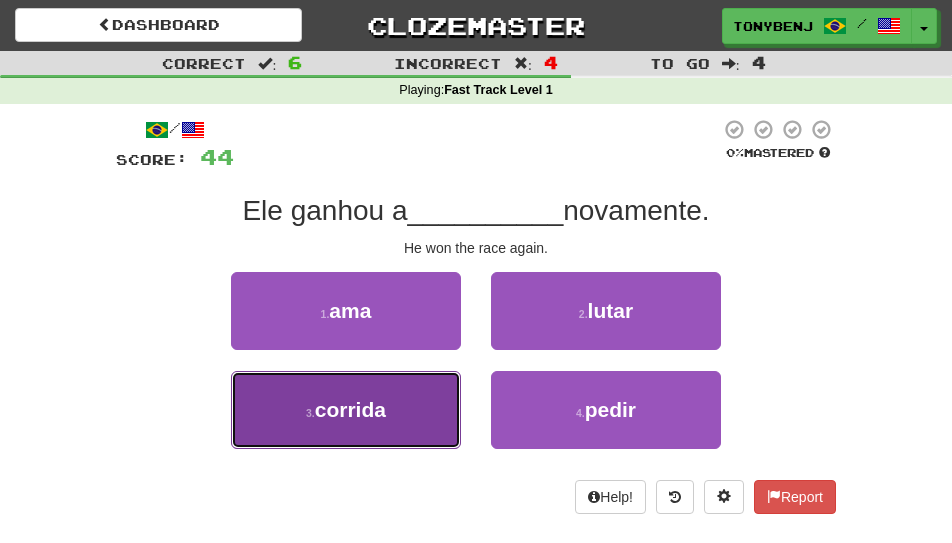 click on "3 .  corrida" at bounding box center (346, 410) 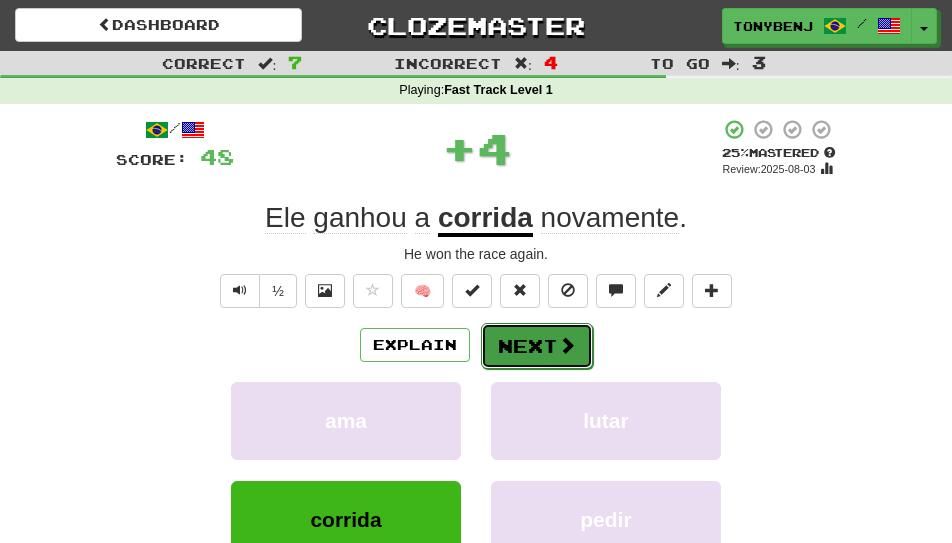 click at bounding box center [567, 345] 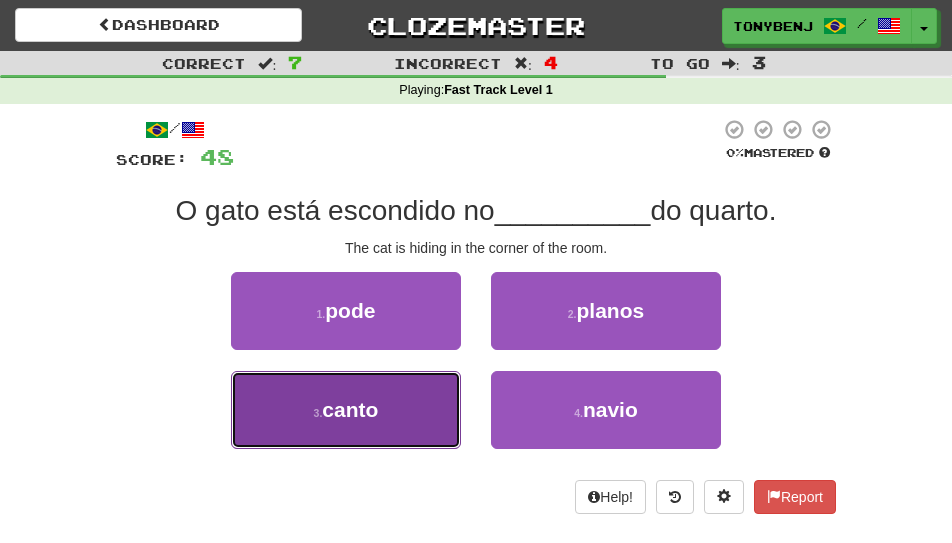 click on "3 .  canto" at bounding box center [346, 410] 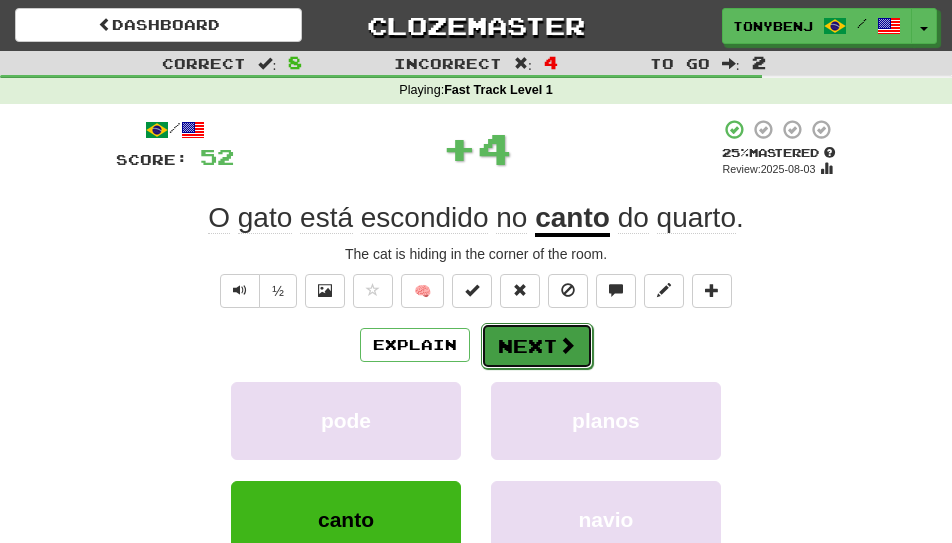 click on "Next" at bounding box center [537, 346] 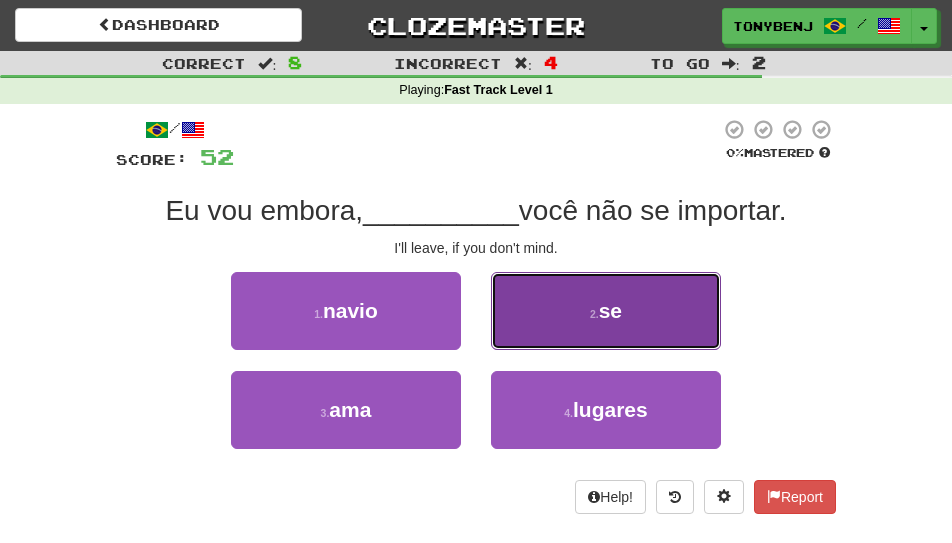click on "2 .  se" at bounding box center (606, 311) 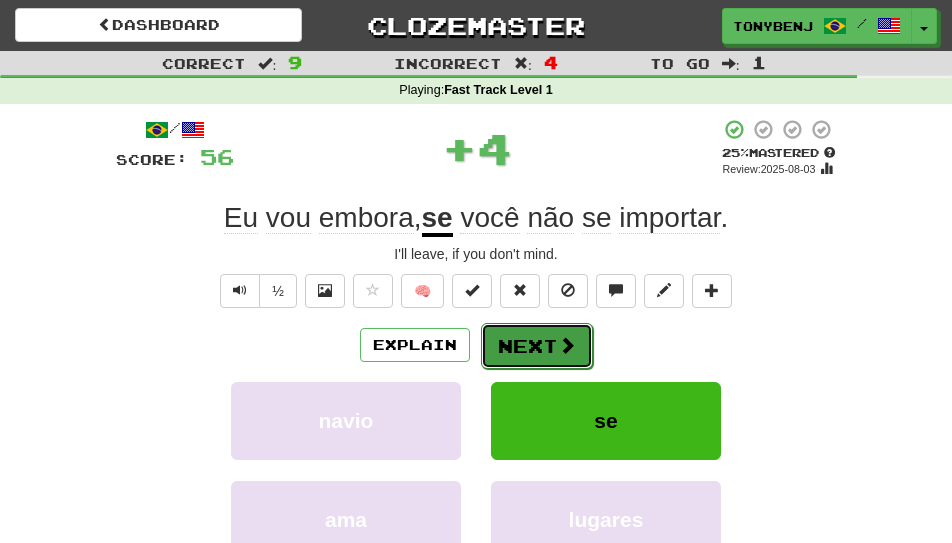 click on "Next" at bounding box center [537, 346] 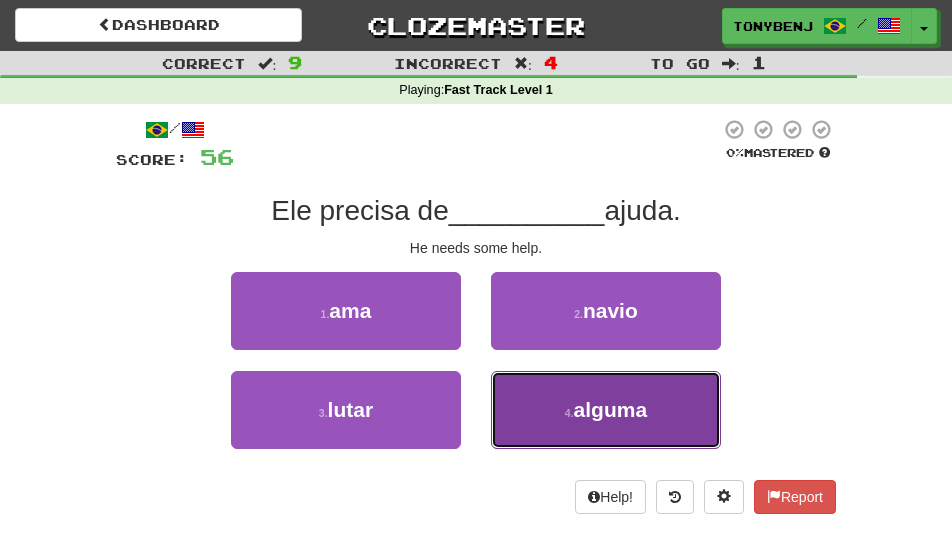 click on "4 .  alguma" at bounding box center [606, 410] 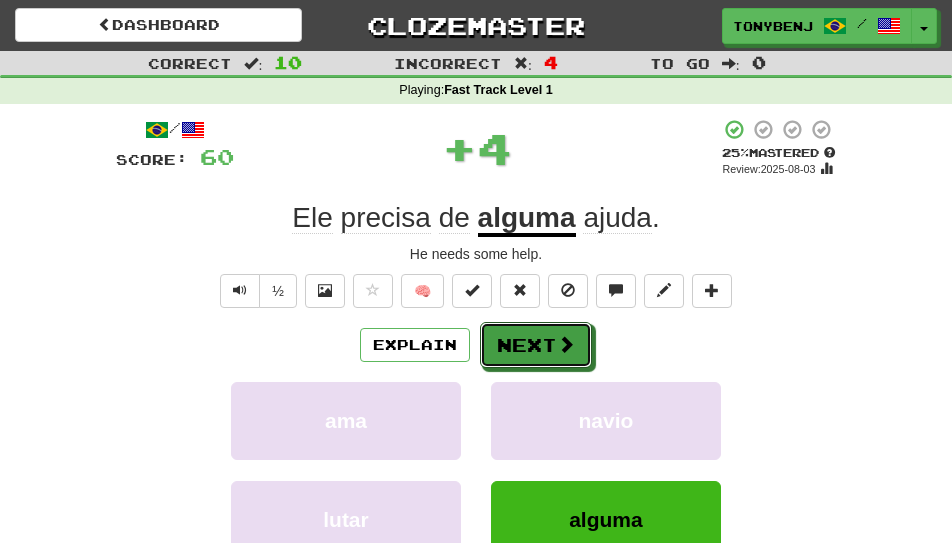 drag, startPoint x: 569, startPoint y: 358, endPoint x: 597, endPoint y: 368, distance: 29.732138 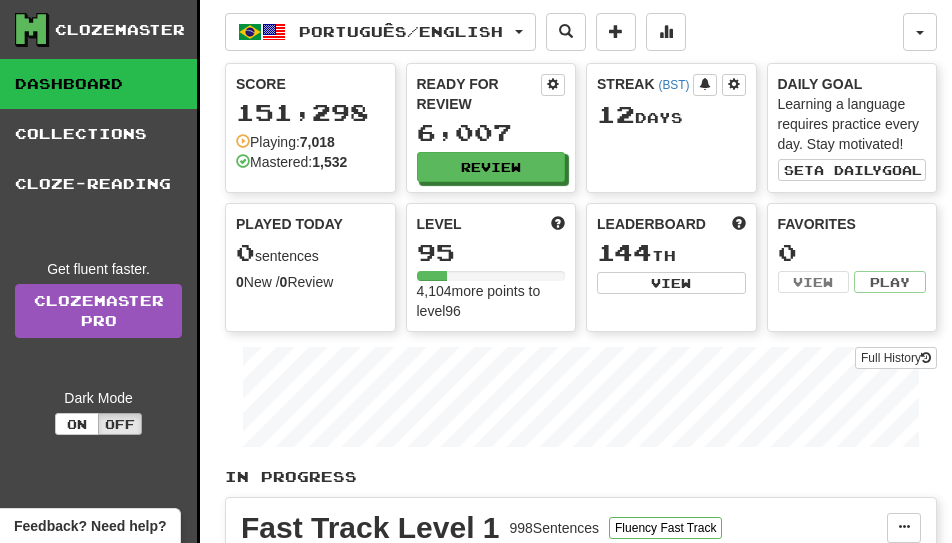 scroll, scrollTop: 206, scrollLeft: 0, axis: vertical 